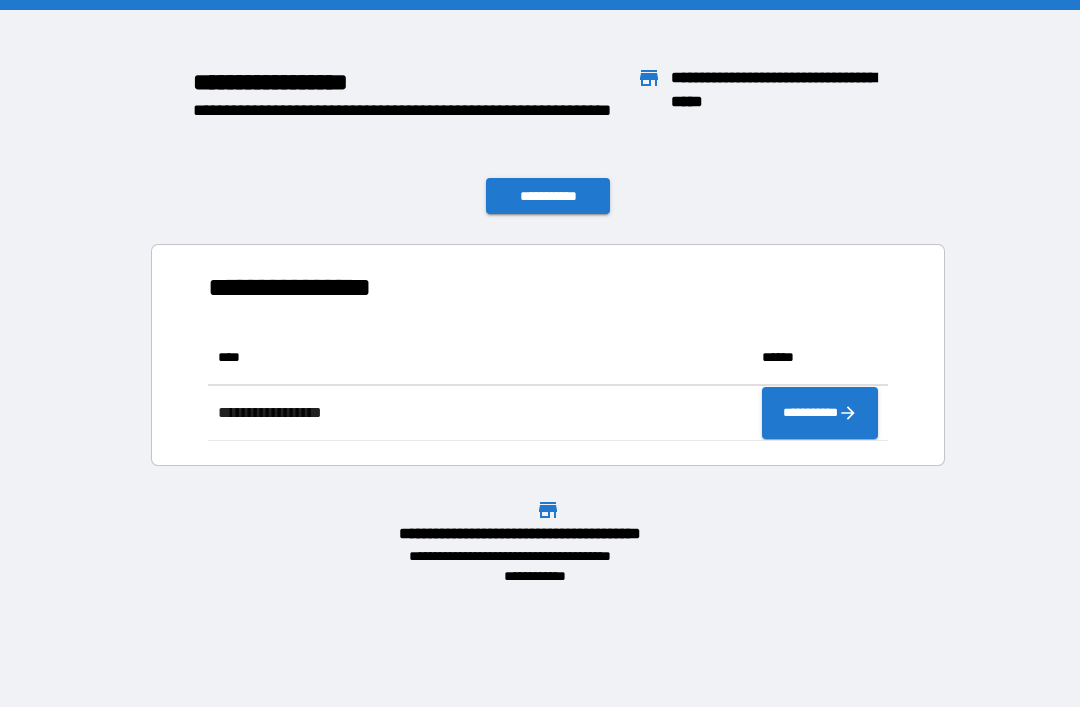 scroll, scrollTop: 0, scrollLeft: 0, axis: both 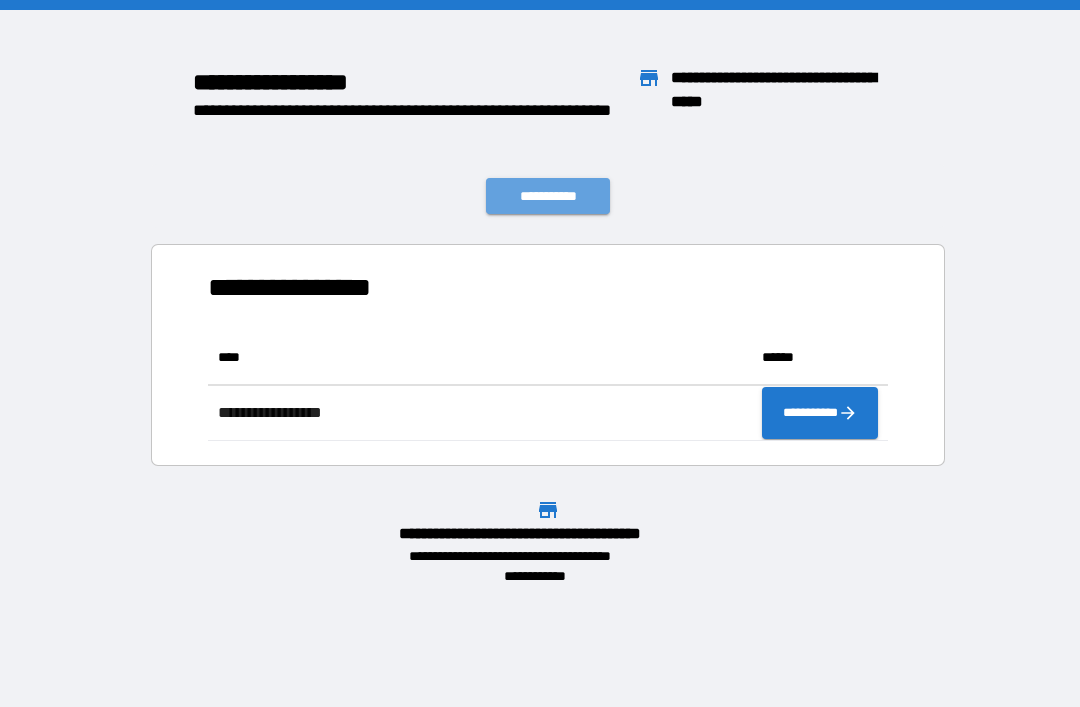 click on "**********" at bounding box center (548, 196) 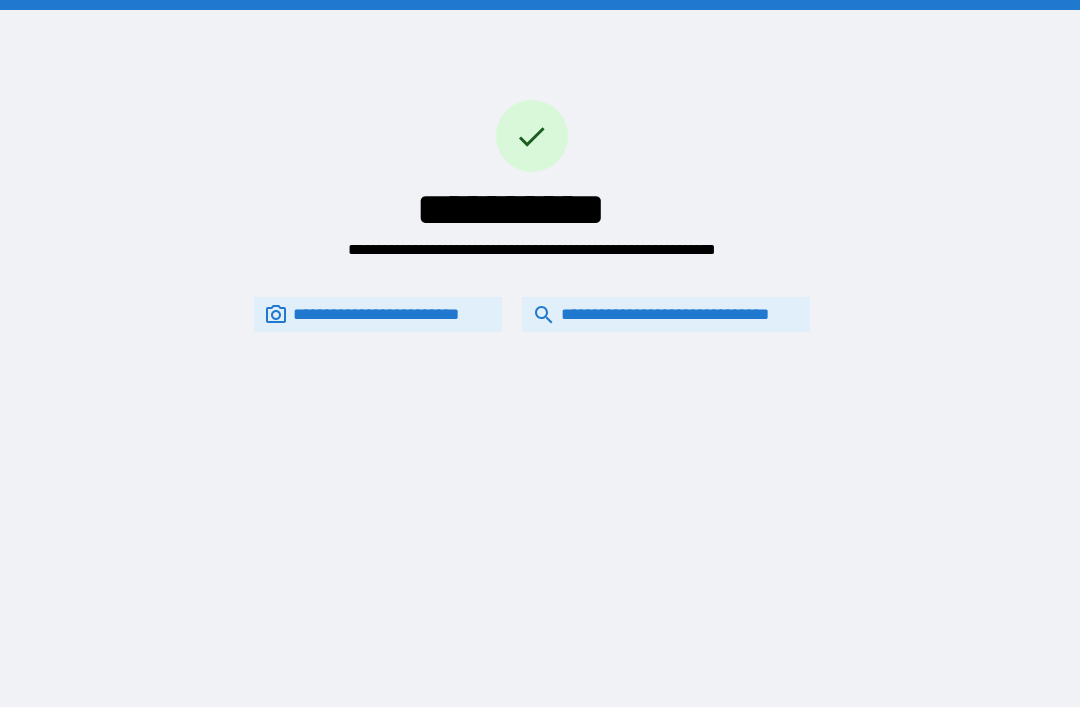 click on "**********" at bounding box center (666, 314) 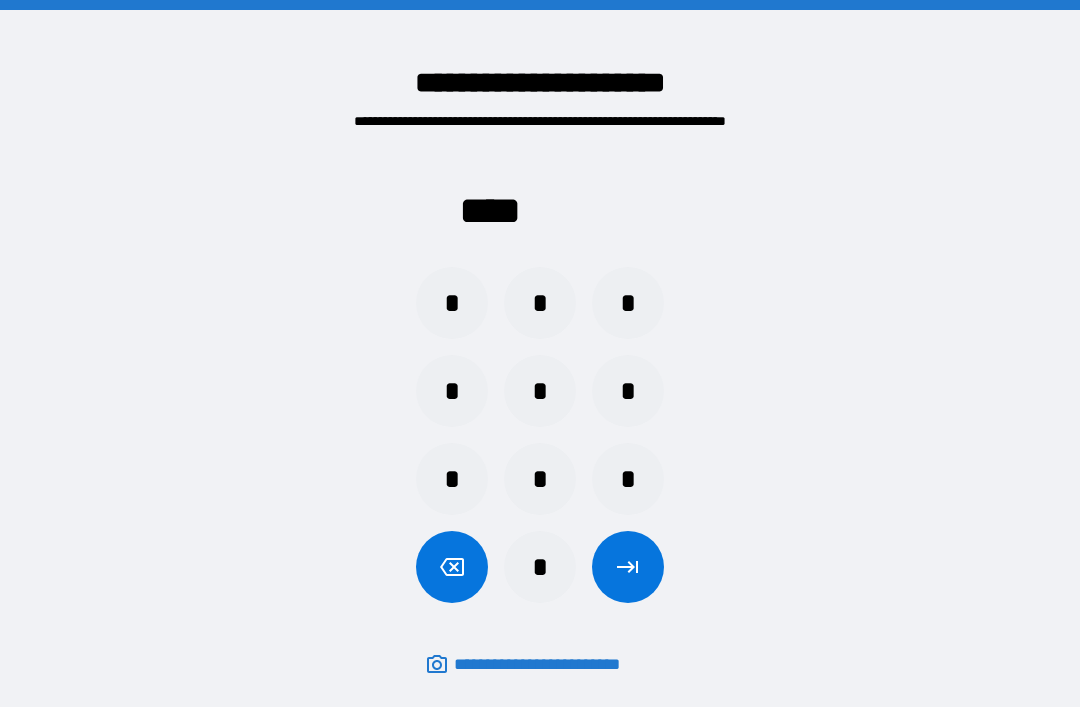 click on "*" at bounding box center [540, 567] 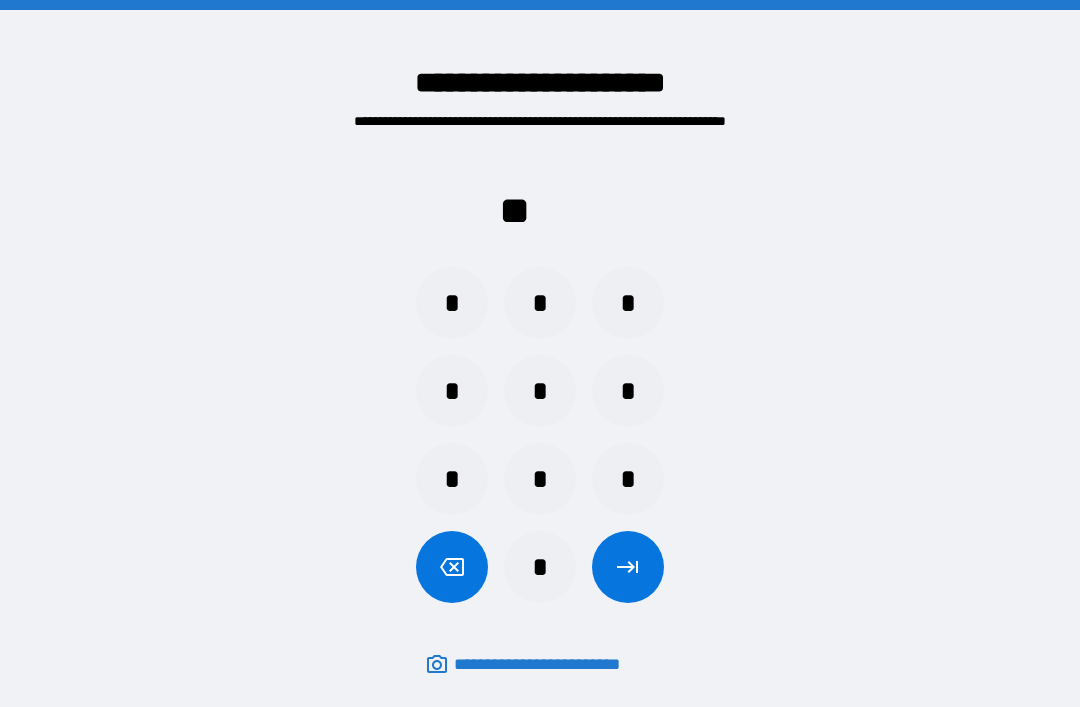 click on "*" at bounding box center [452, 391] 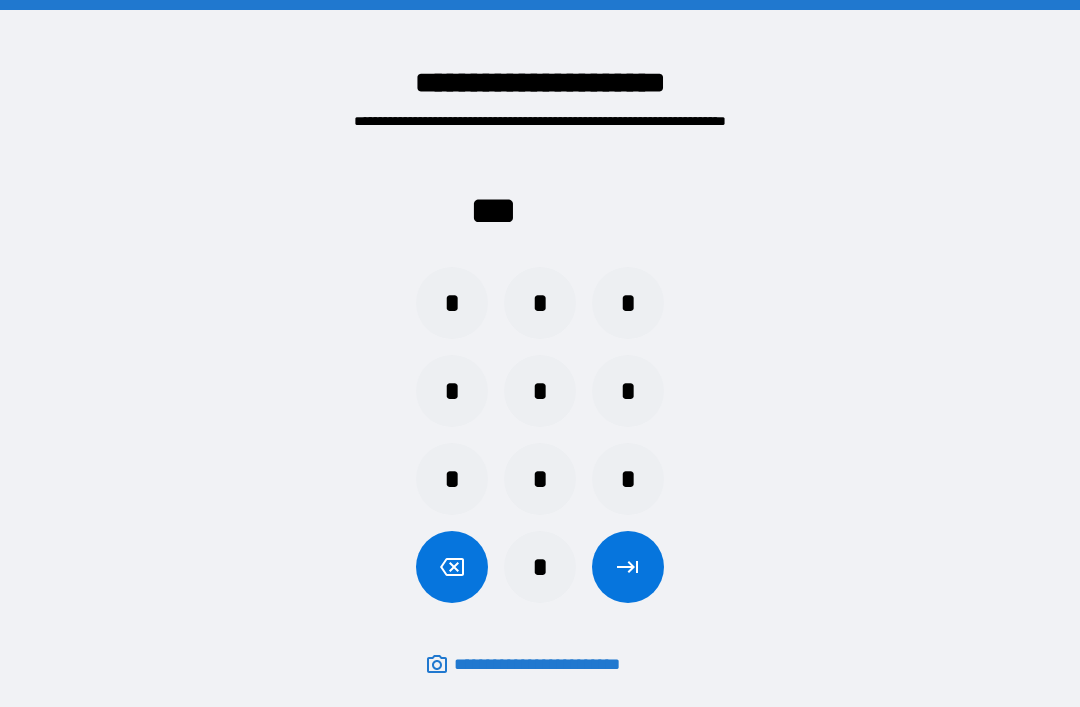 click on "*" at bounding box center (628, 303) 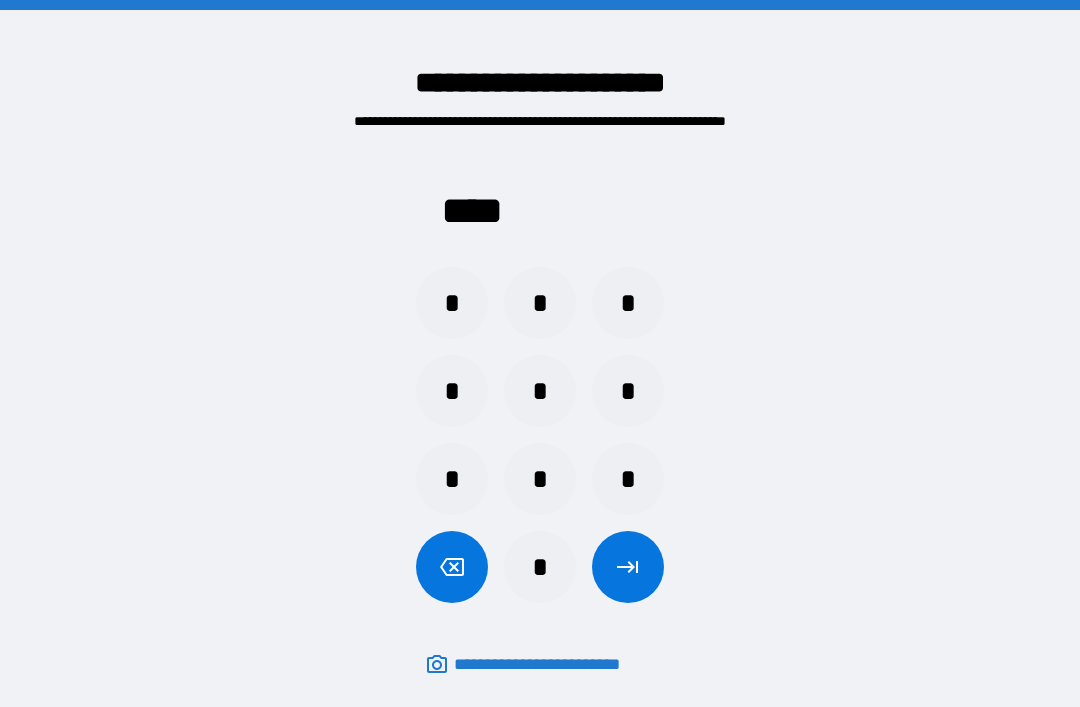 click 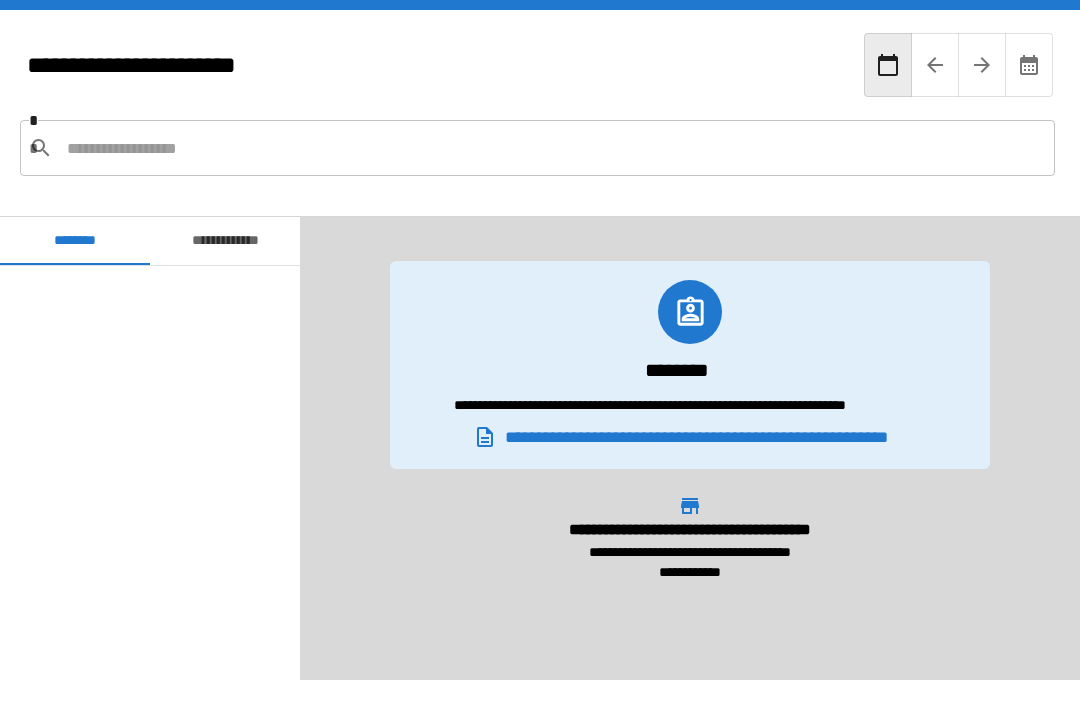 scroll, scrollTop: 1620, scrollLeft: 0, axis: vertical 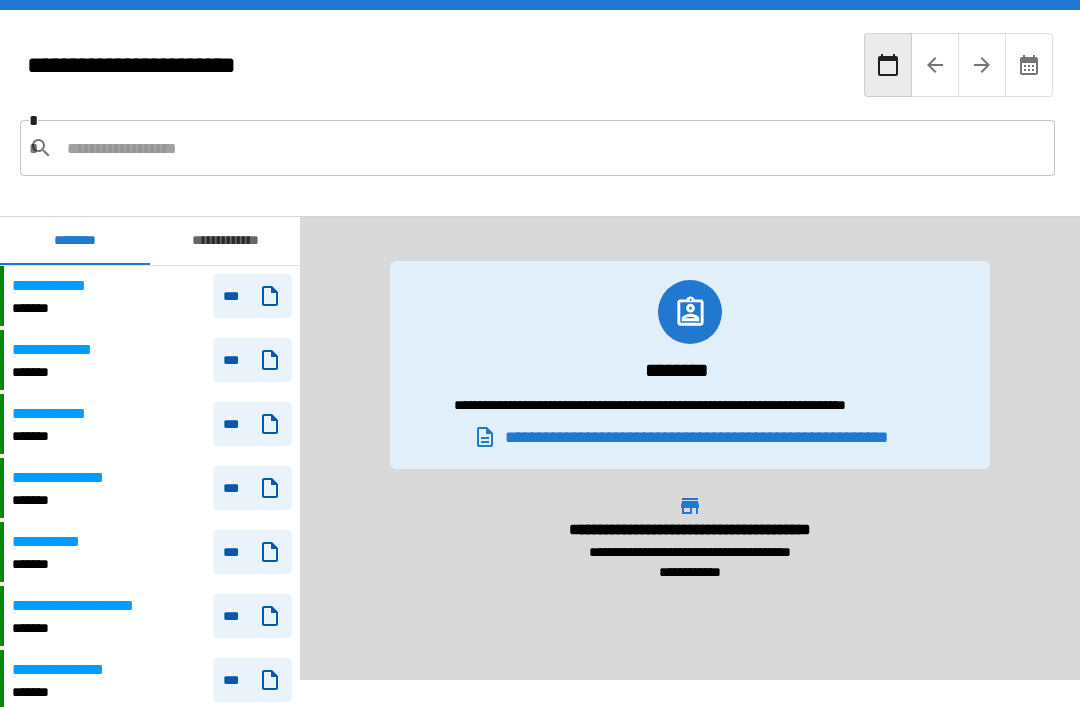click on "***" at bounding box center (252, 296) 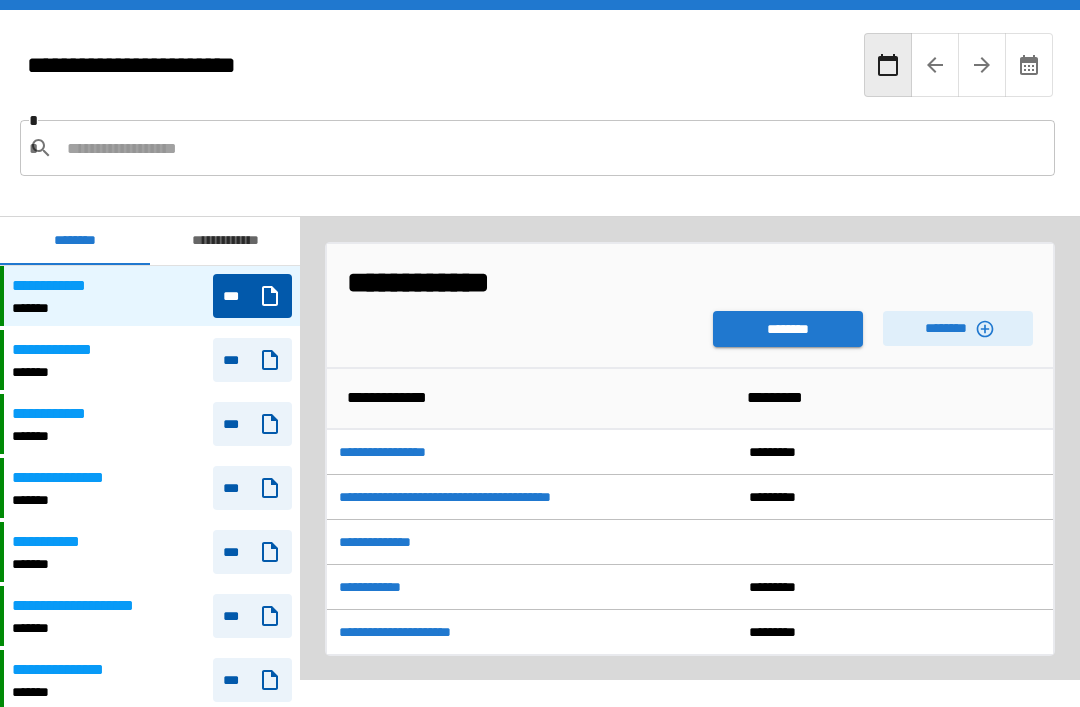 click on "********" at bounding box center [958, 328] 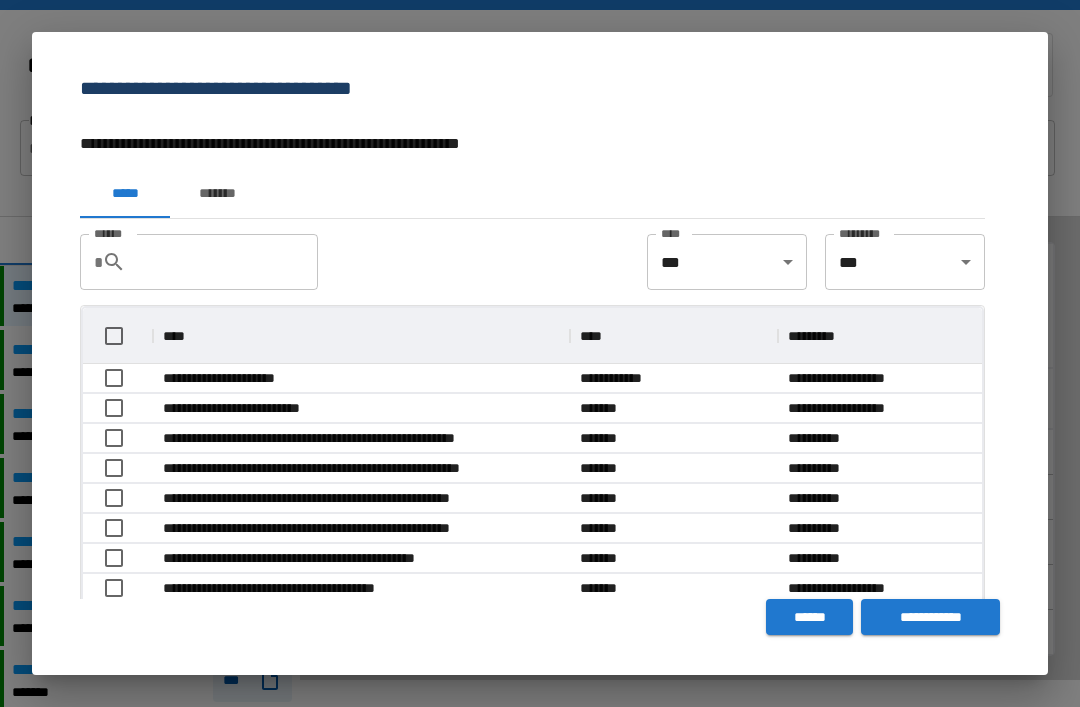 scroll, scrollTop: 356, scrollLeft: 899, axis: both 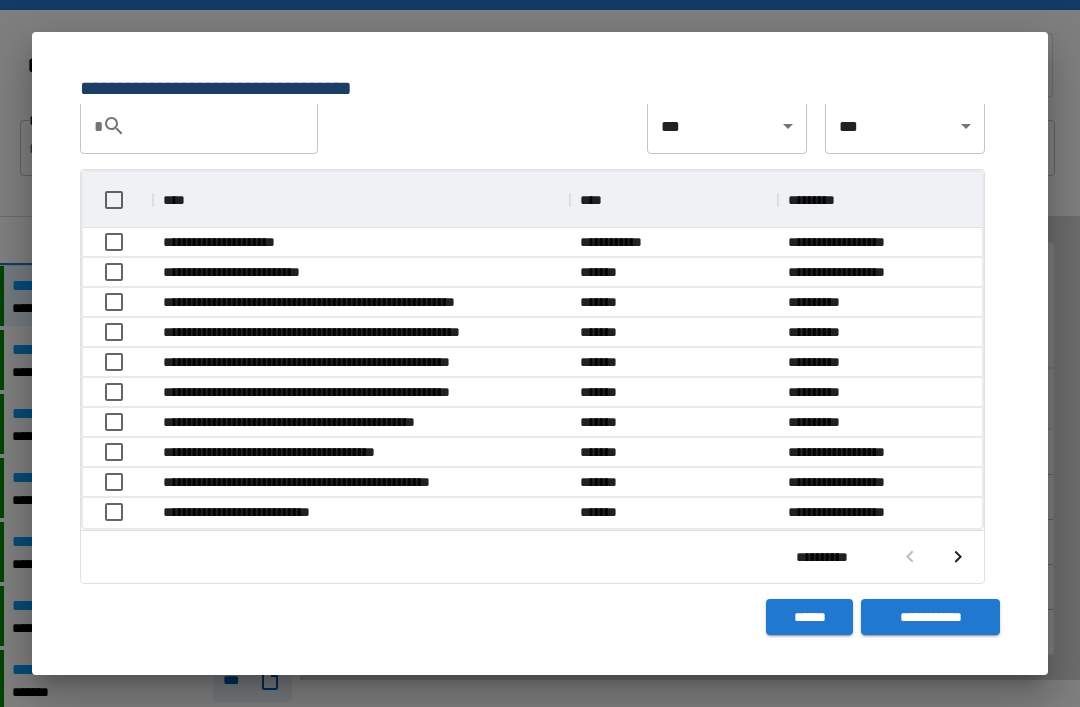 click on "******" at bounding box center [809, 617] 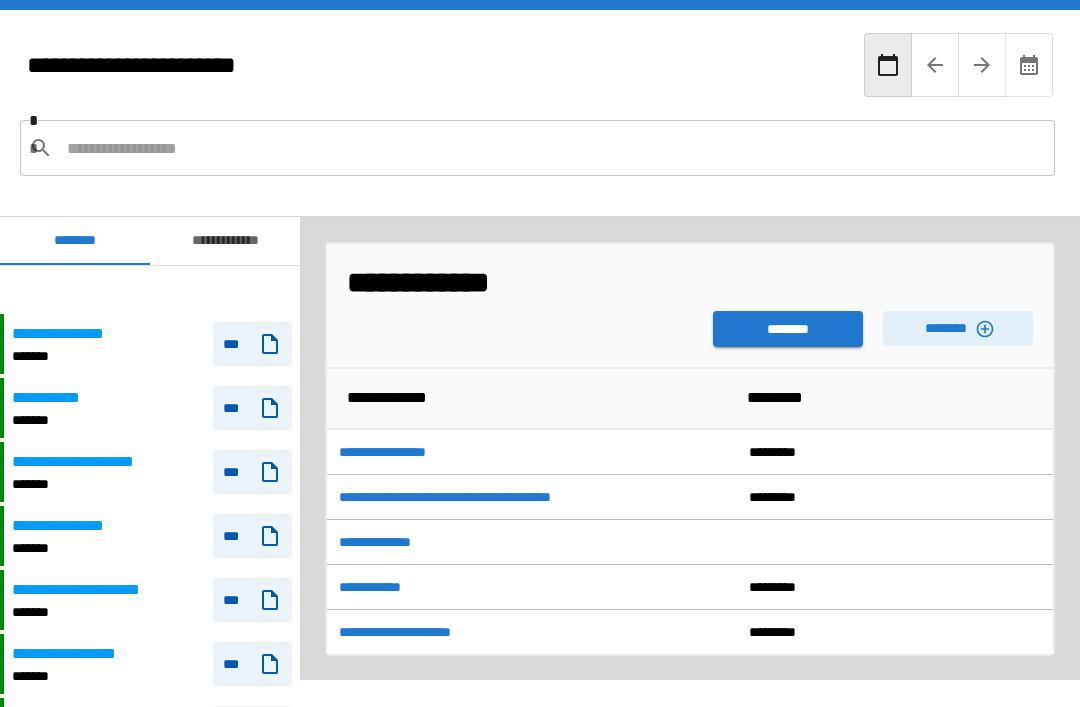 scroll, scrollTop: 1825, scrollLeft: 0, axis: vertical 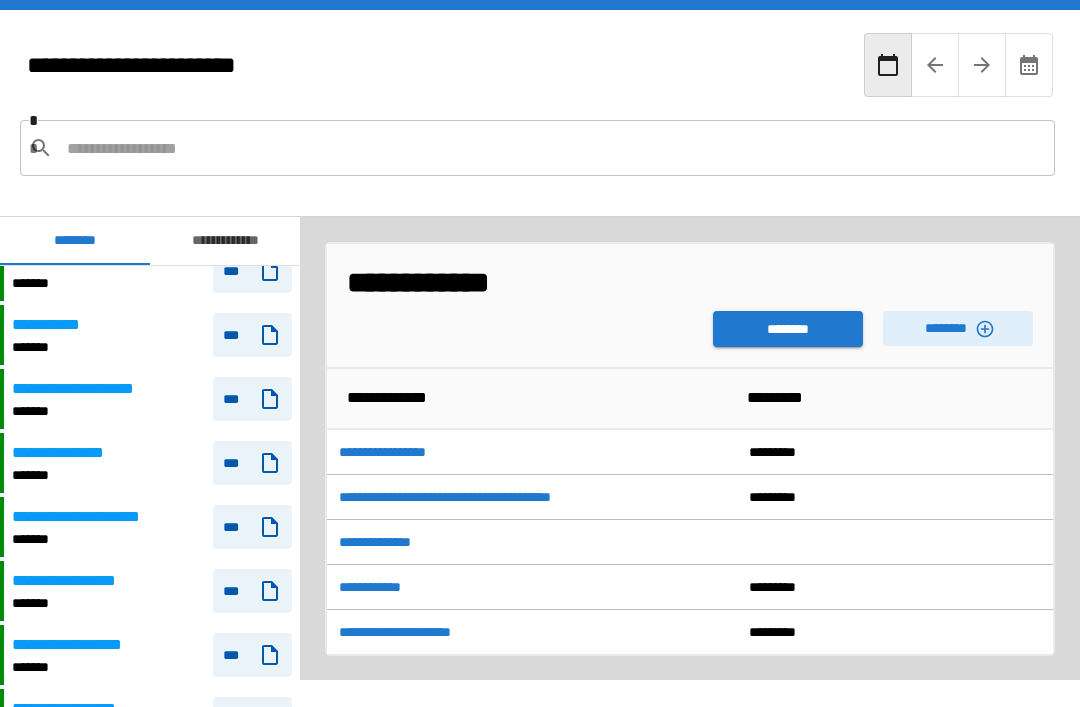 click on "***" at bounding box center [252, 399] 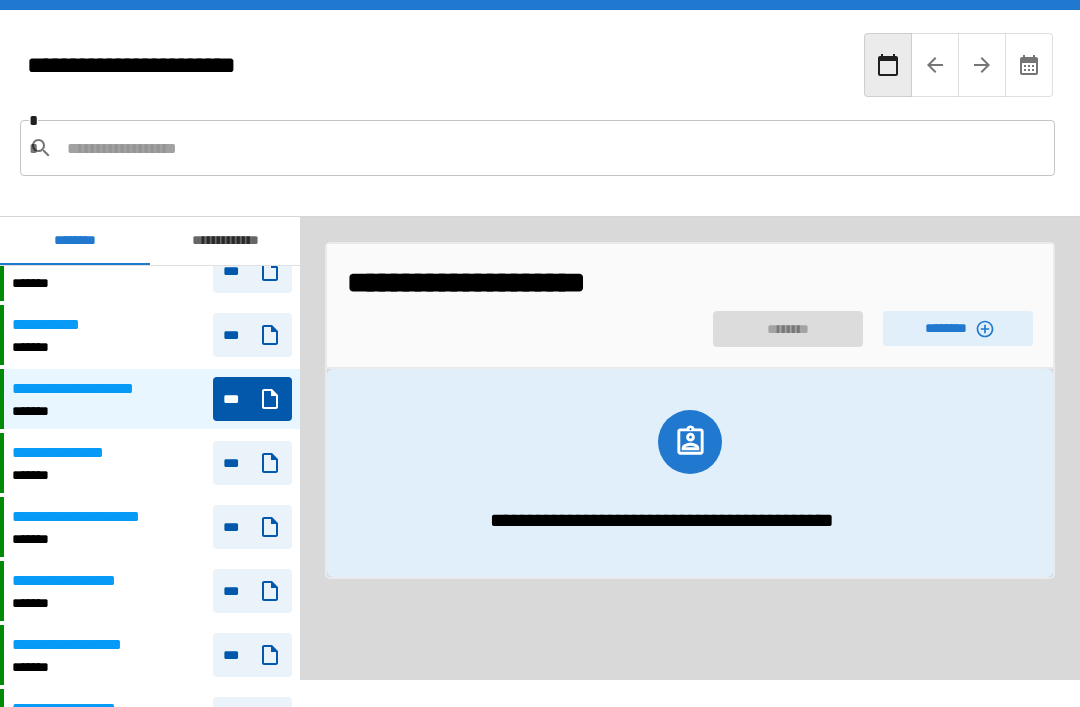 click on "********" at bounding box center (958, 328) 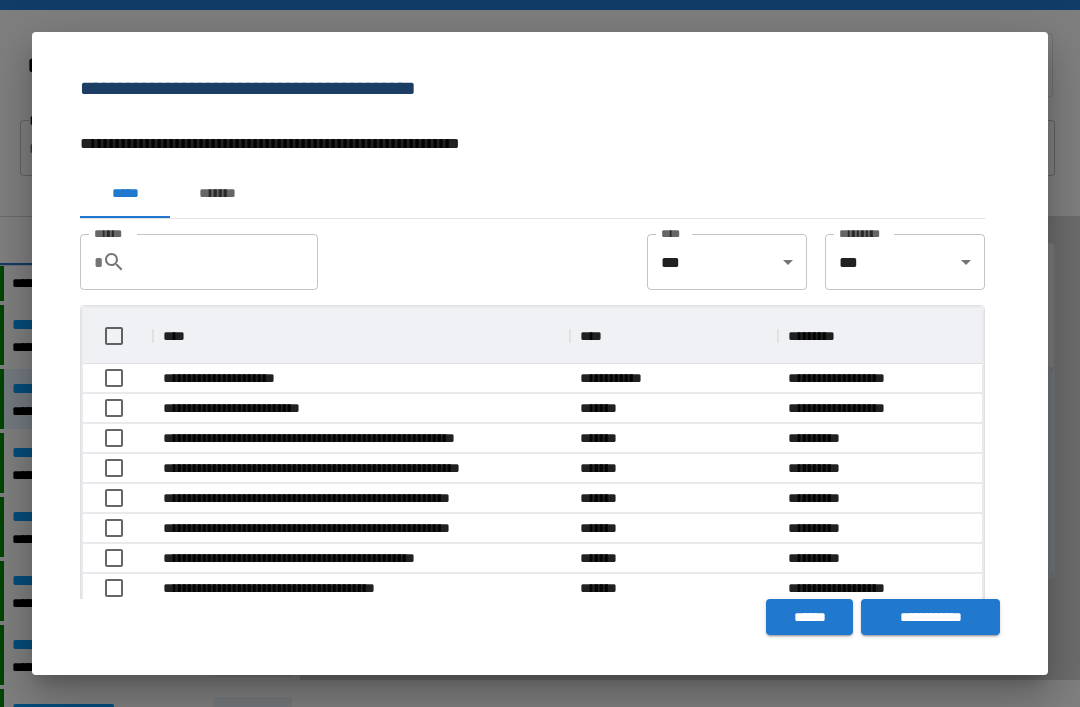 scroll, scrollTop: 1, scrollLeft: 1, axis: both 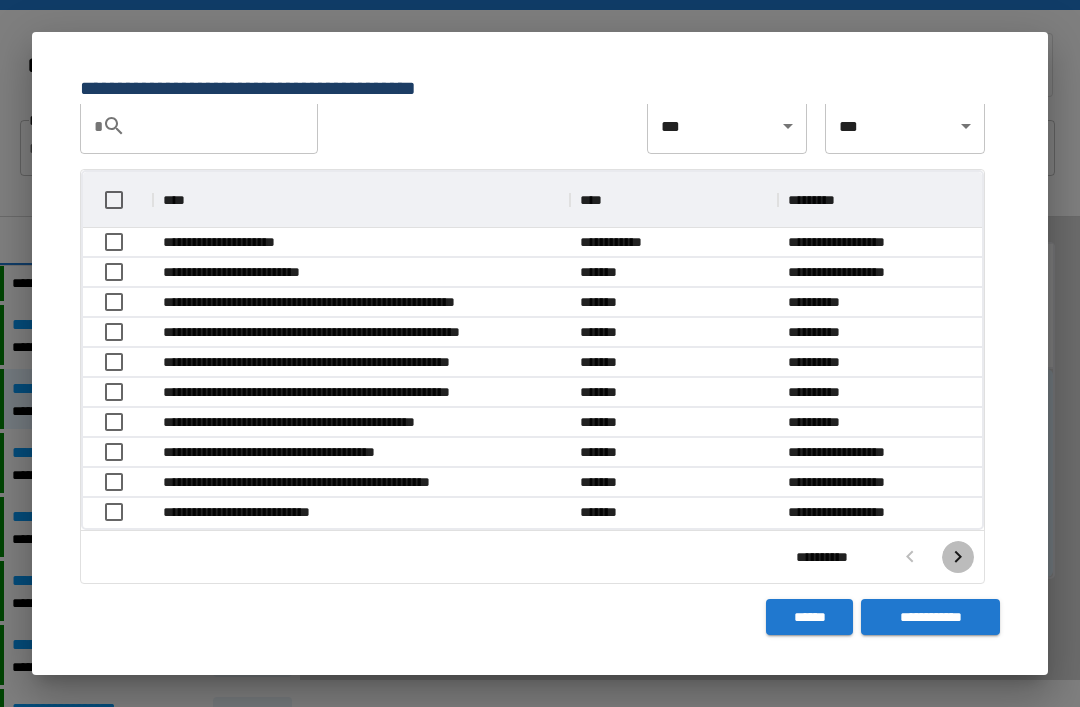 click 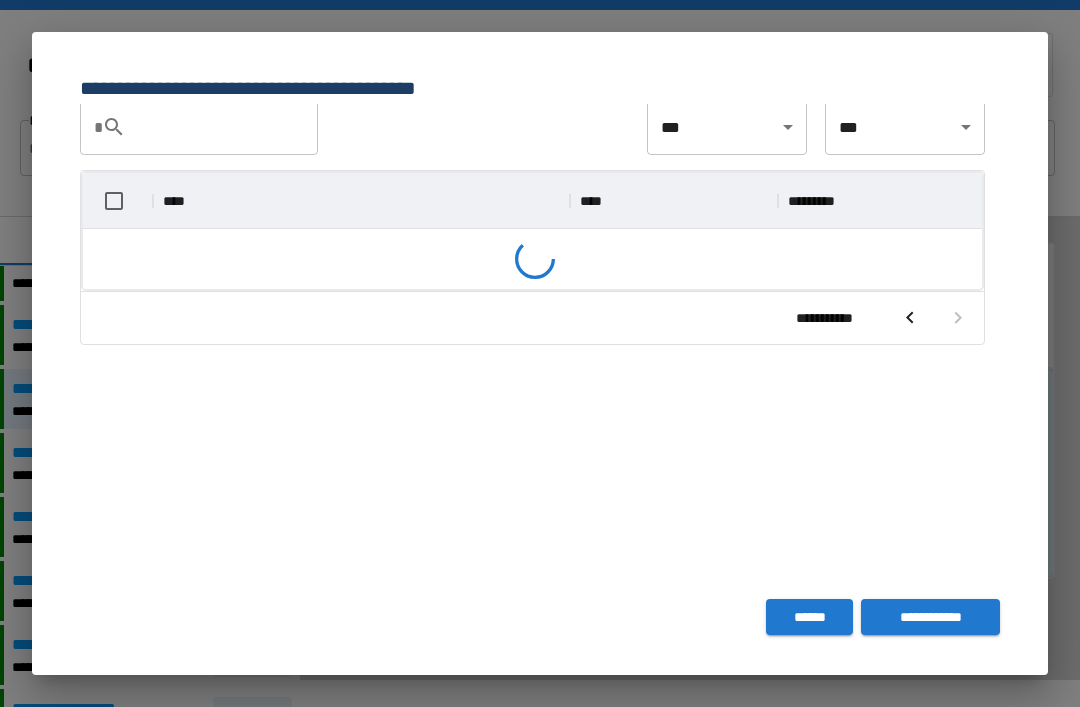 scroll, scrollTop: 236, scrollLeft: 899, axis: both 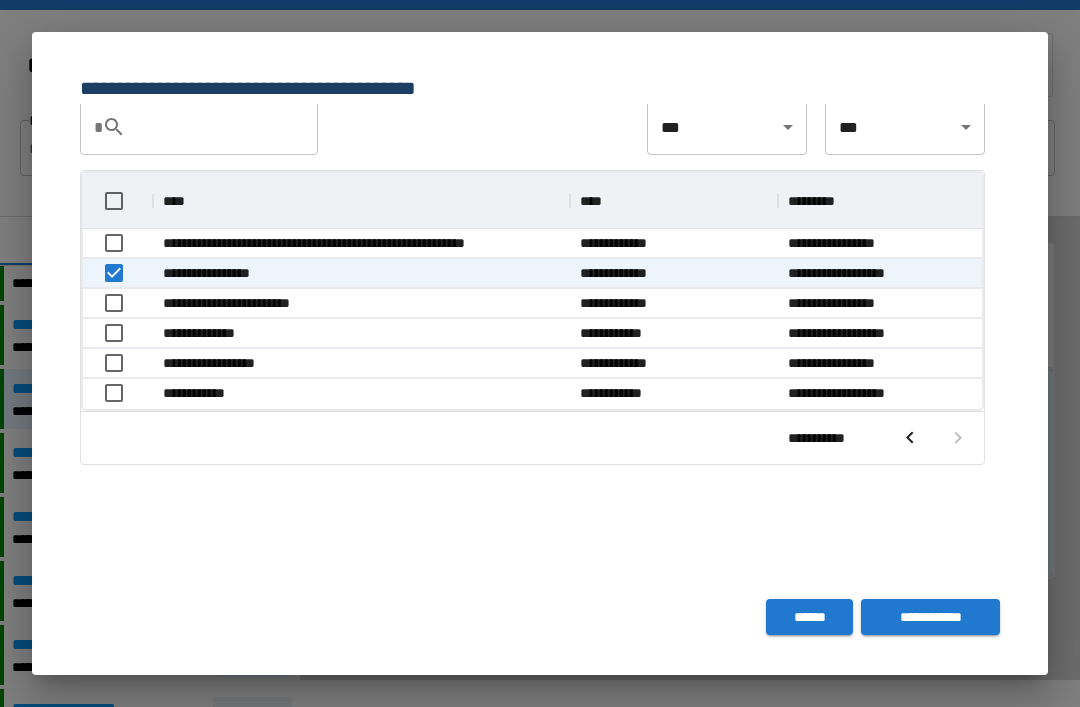 click on "**********" at bounding box center (930, 617) 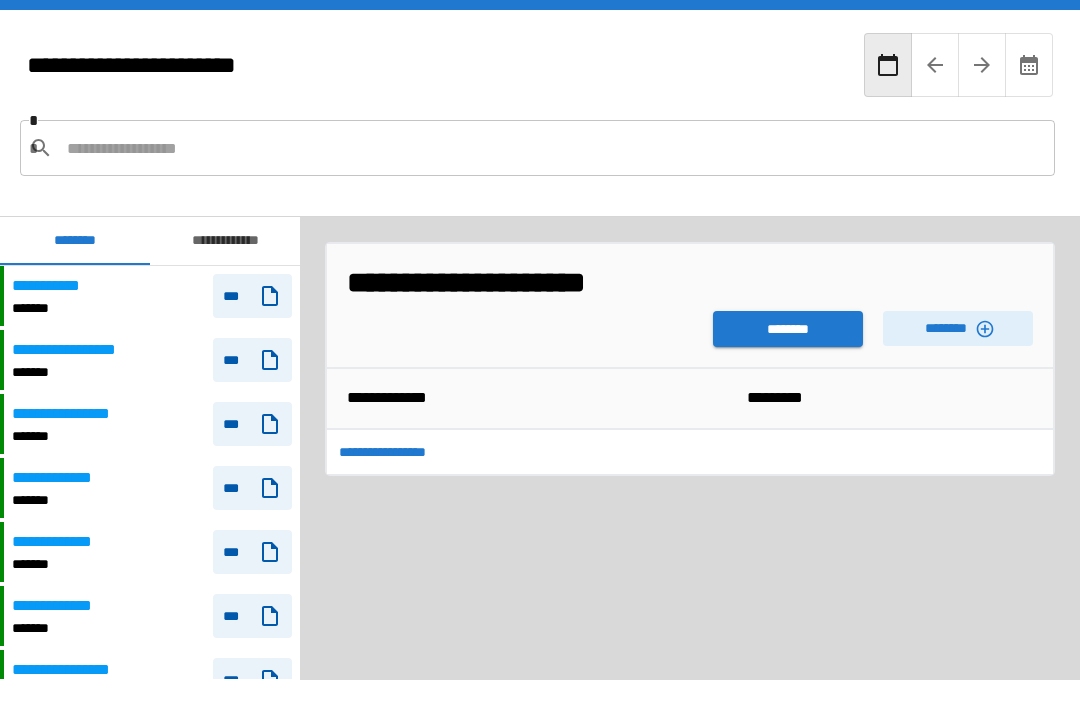 scroll, scrollTop: 1620, scrollLeft: 0, axis: vertical 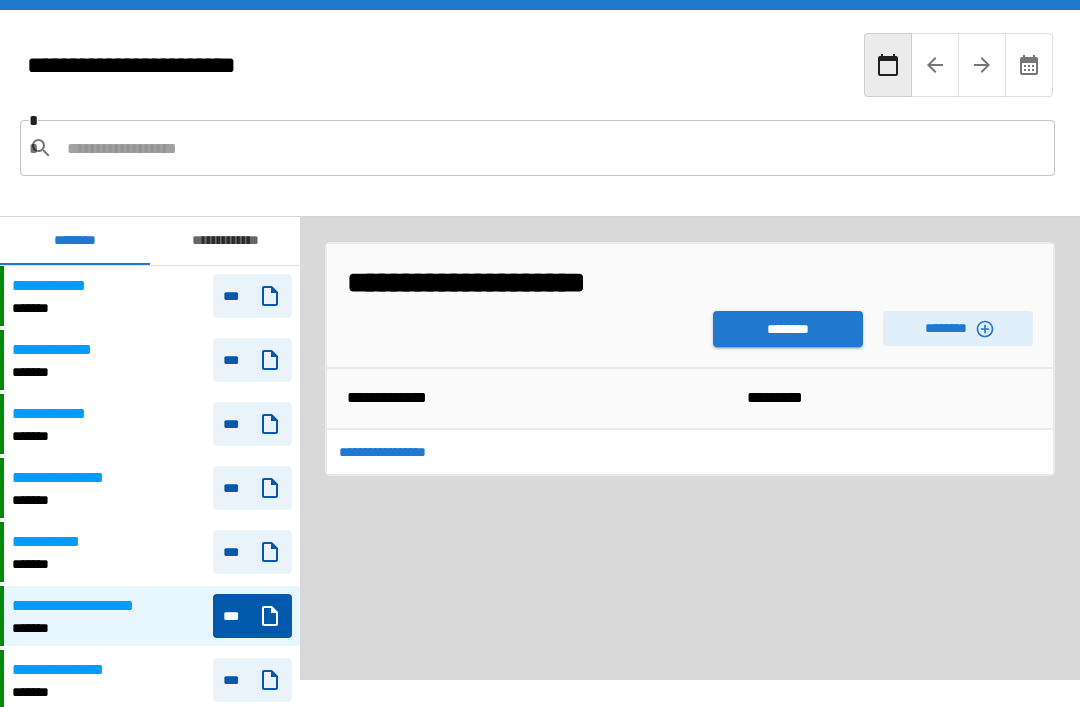 click on "********" at bounding box center (788, 329) 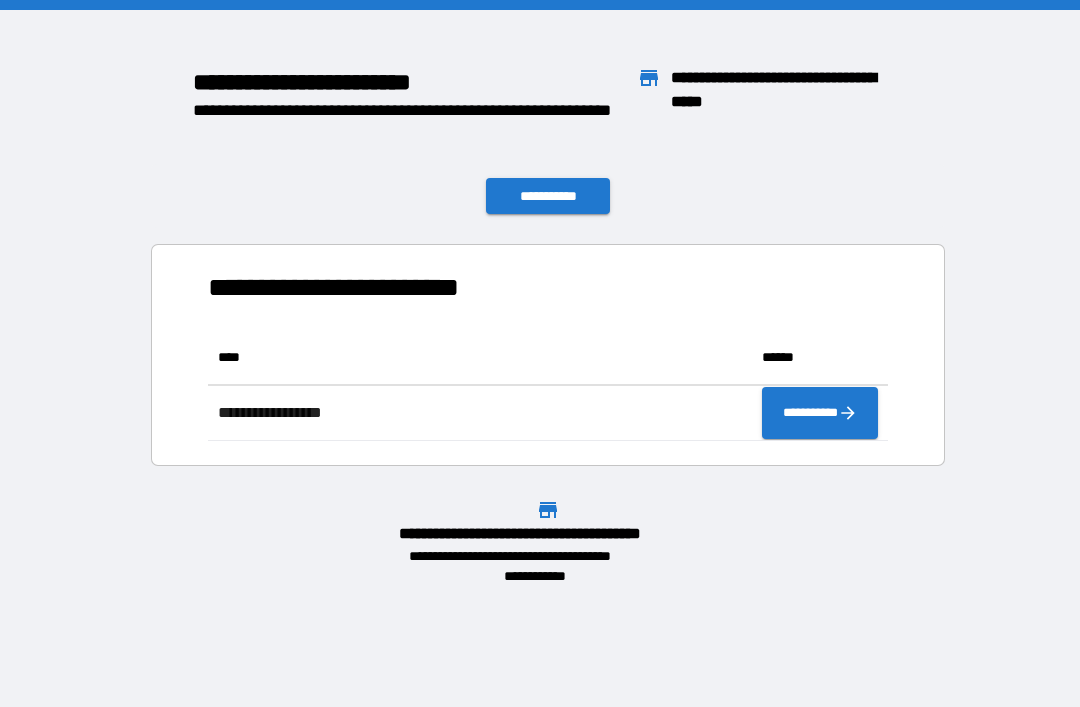 scroll, scrollTop: 1, scrollLeft: 1, axis: both 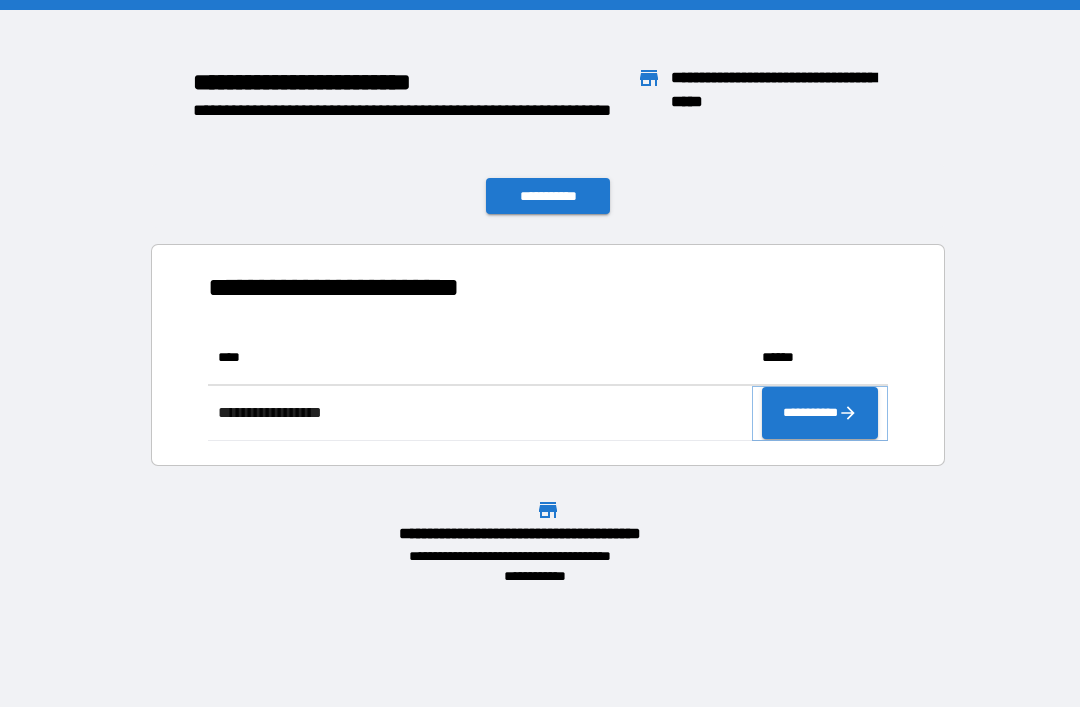 click on "**********" at bounding box center (820, 413) 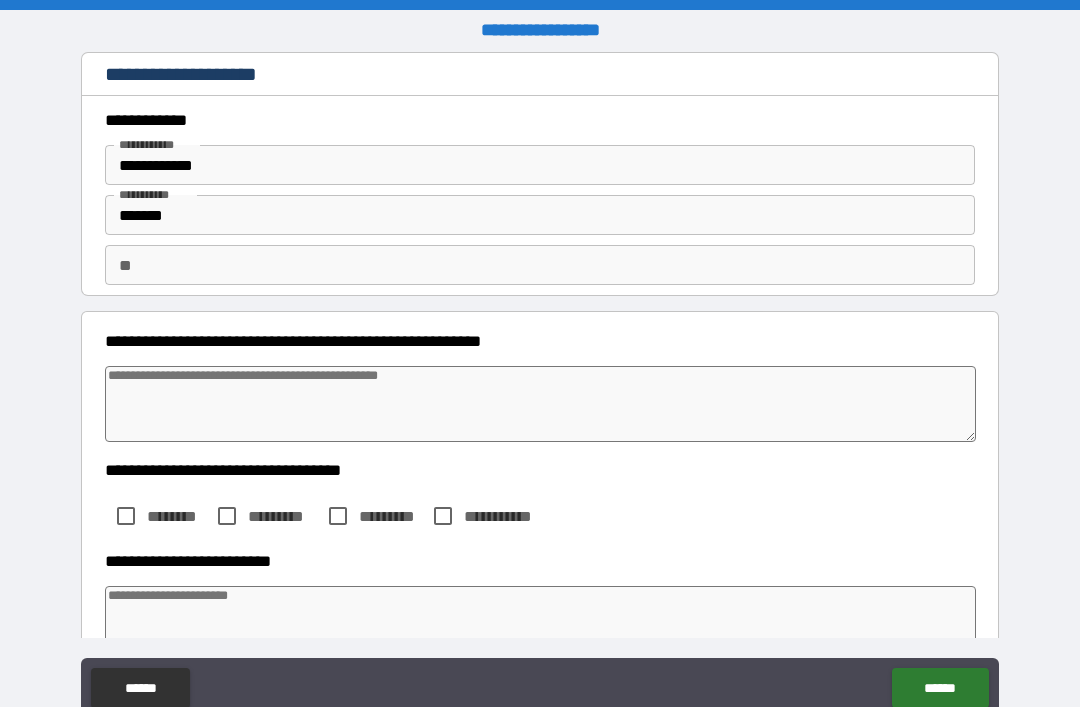 scroll, scrollTop: 36, scrollLeft: 0, axis: vertical 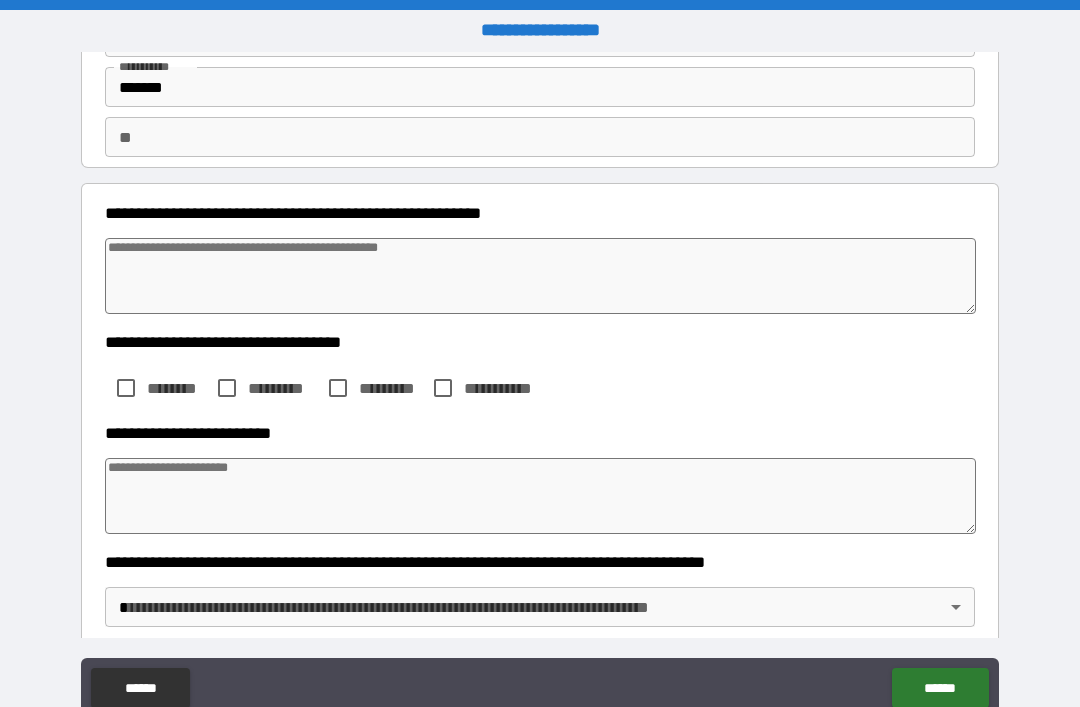 click on "**********" at bounding box center [540, 373] 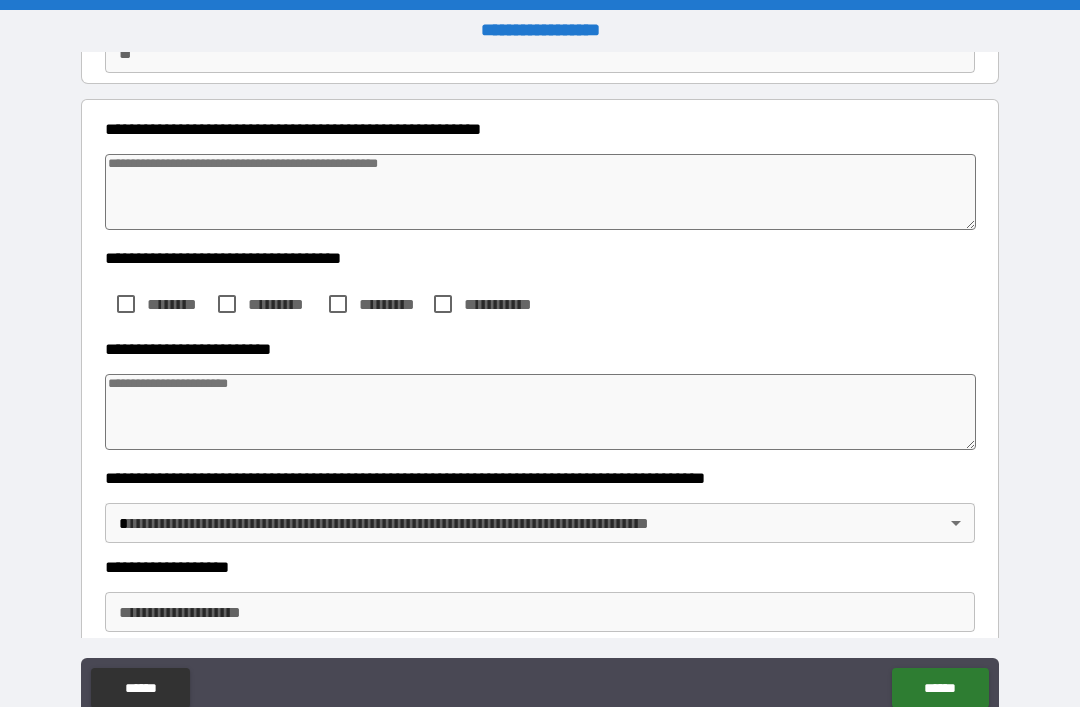 scroll, scrollTop: 219, scrollLeft: 0, axis: vertical 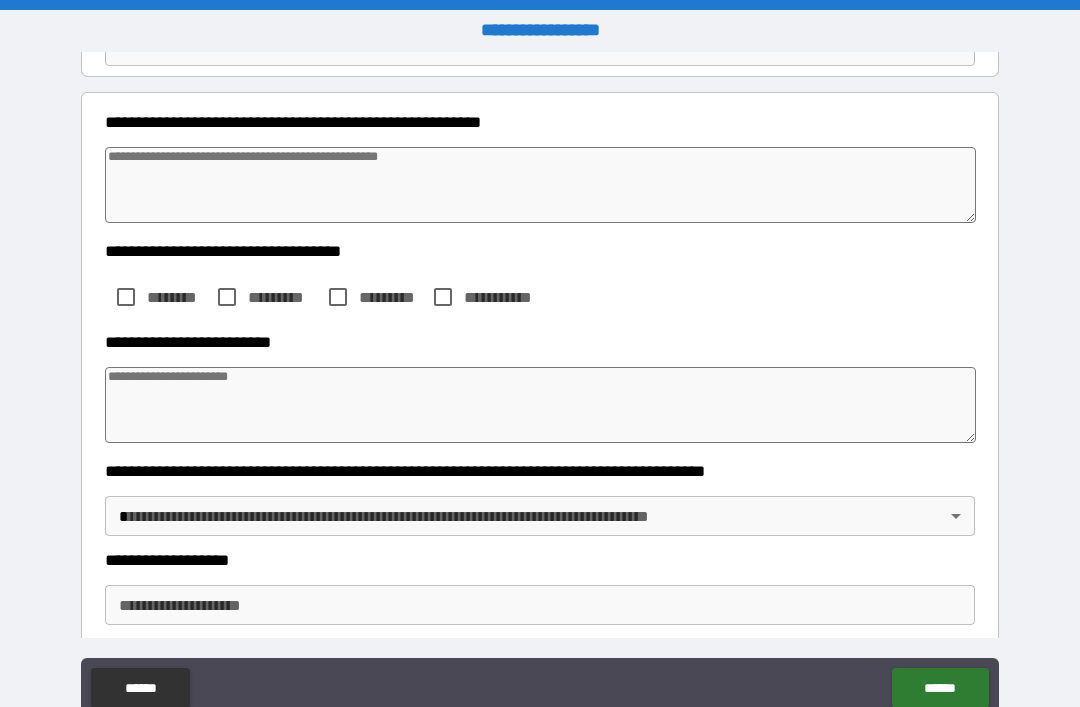 type on "*" 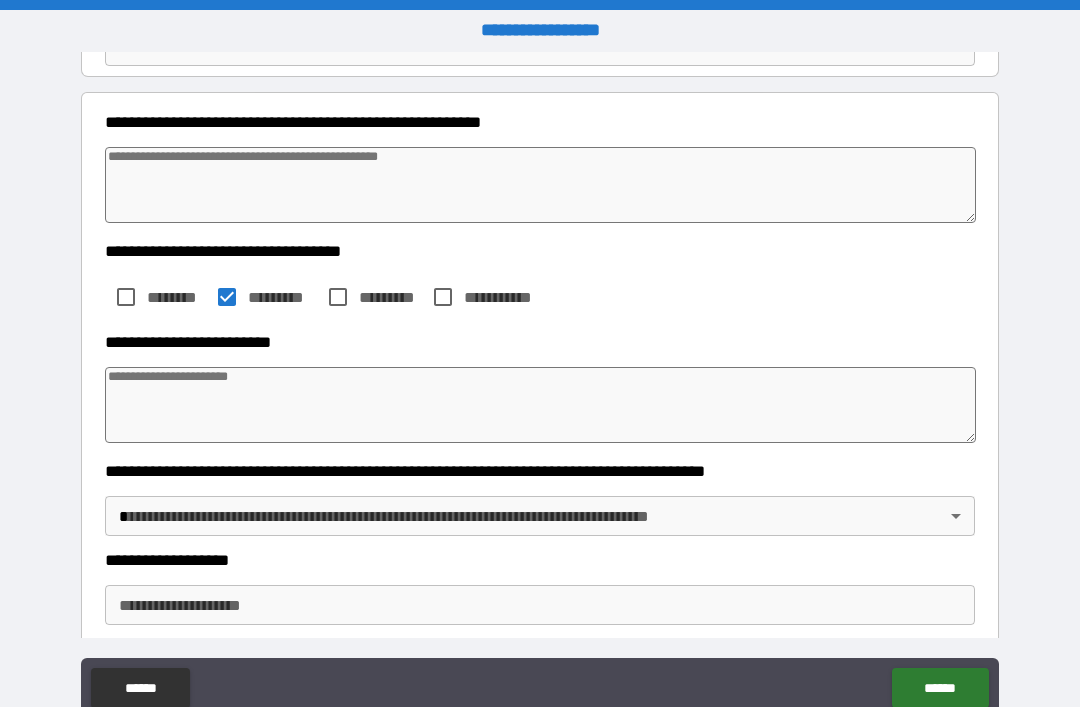 type on "*" 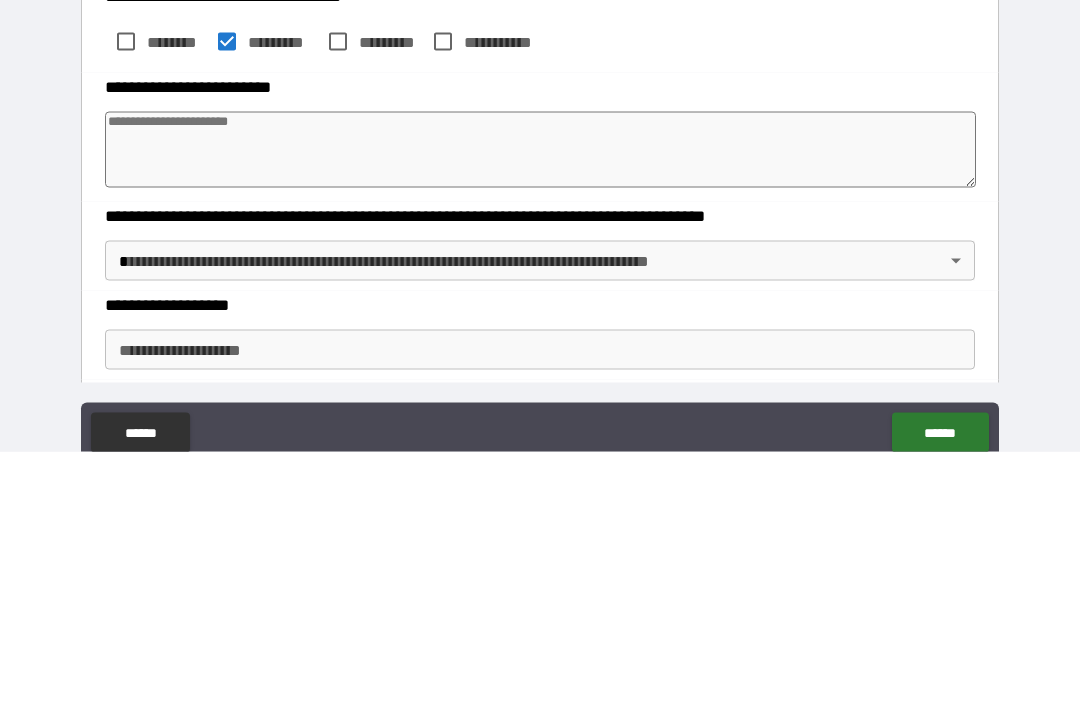 type on "*" 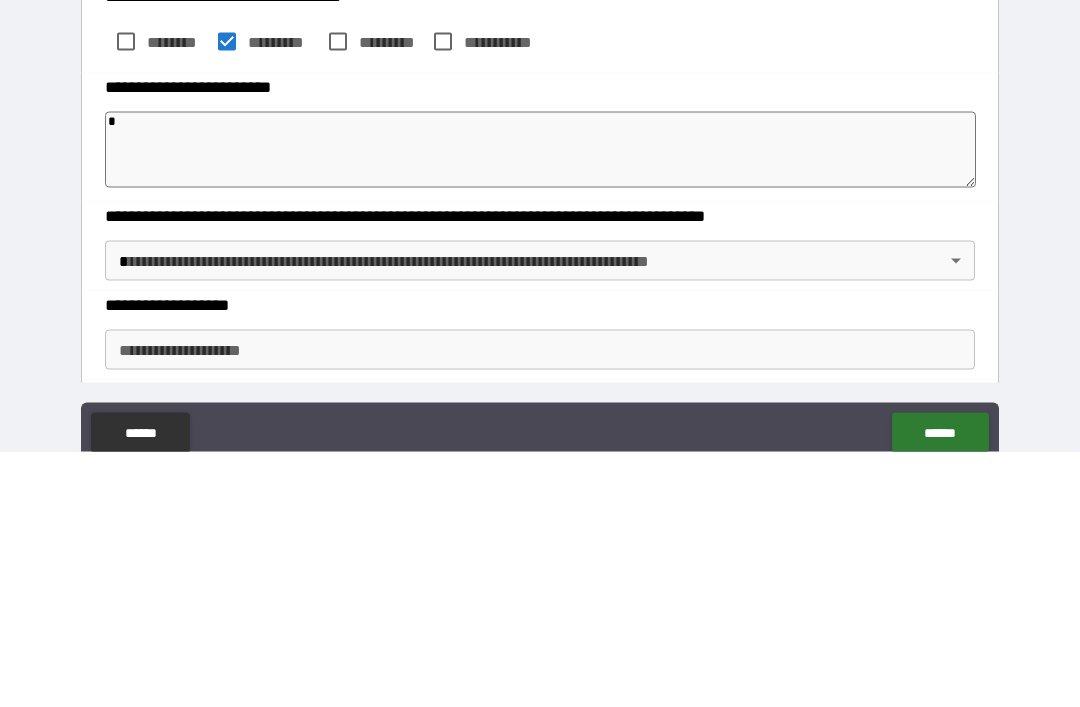 type on "*" 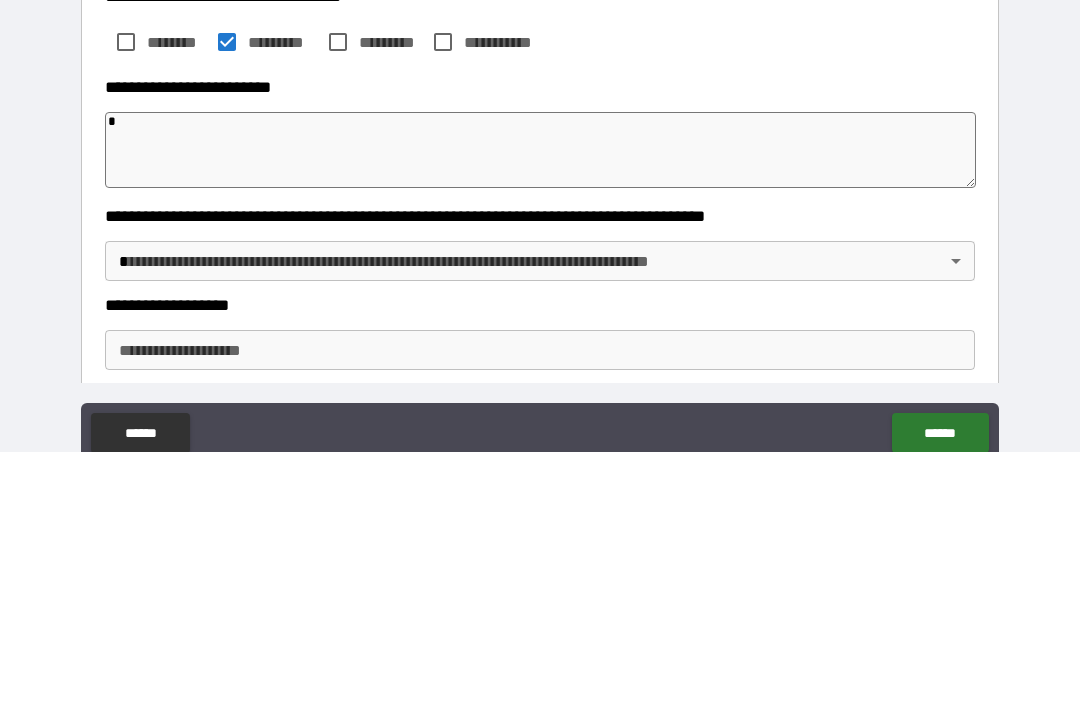 type on "*" 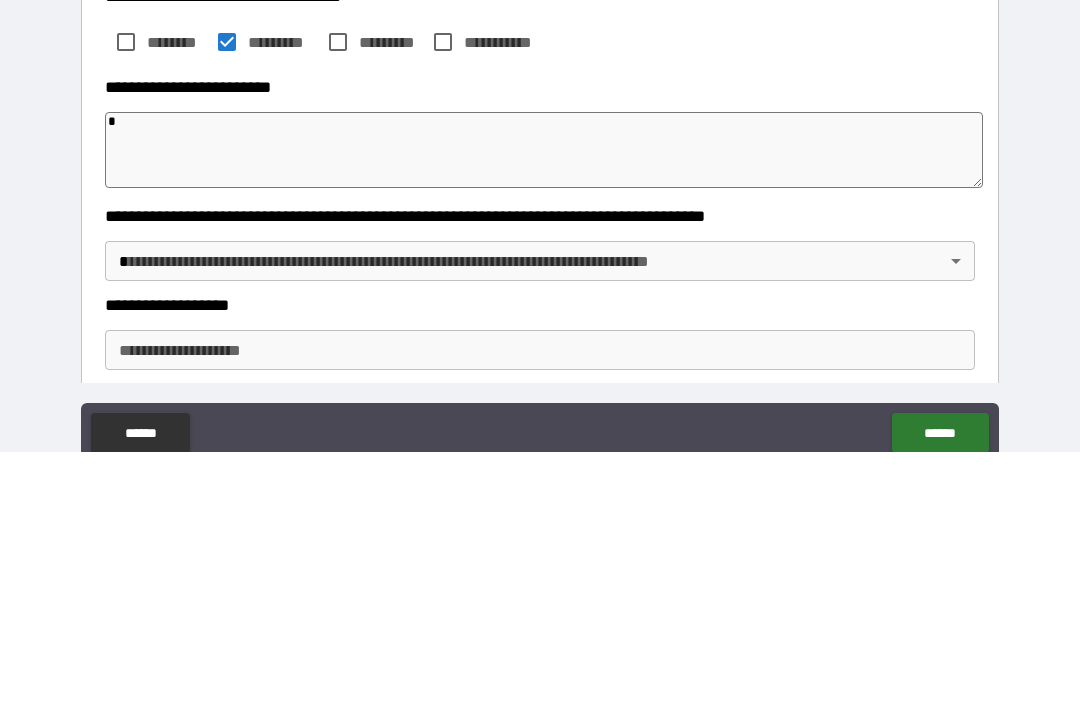 type on "**" 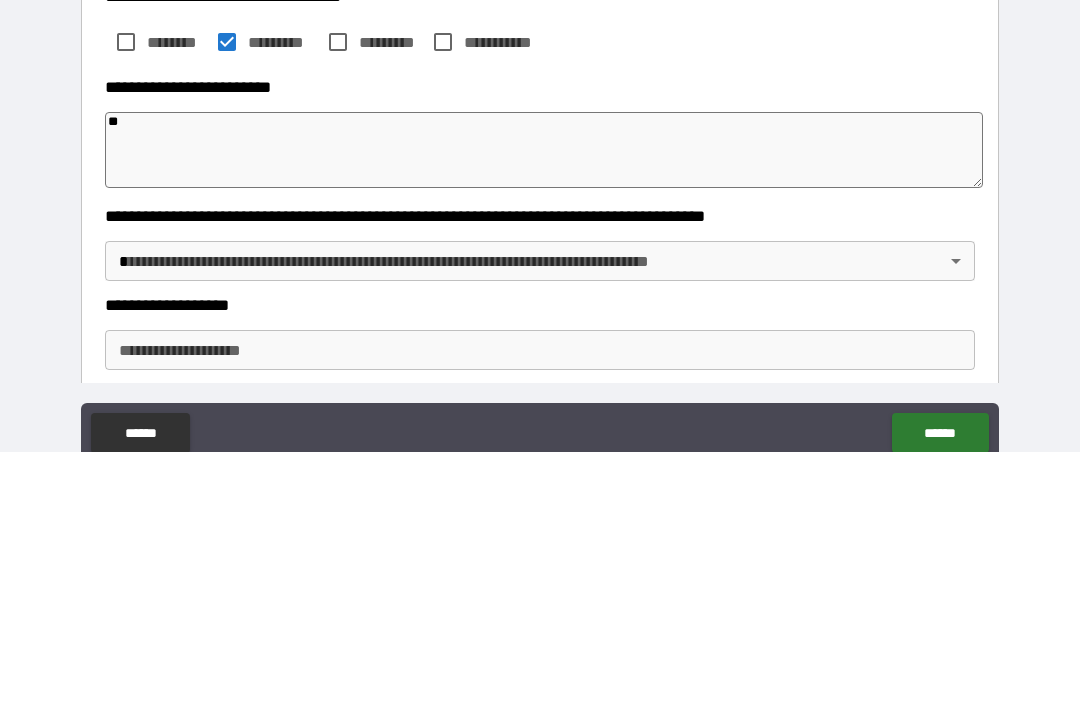 type on "*" 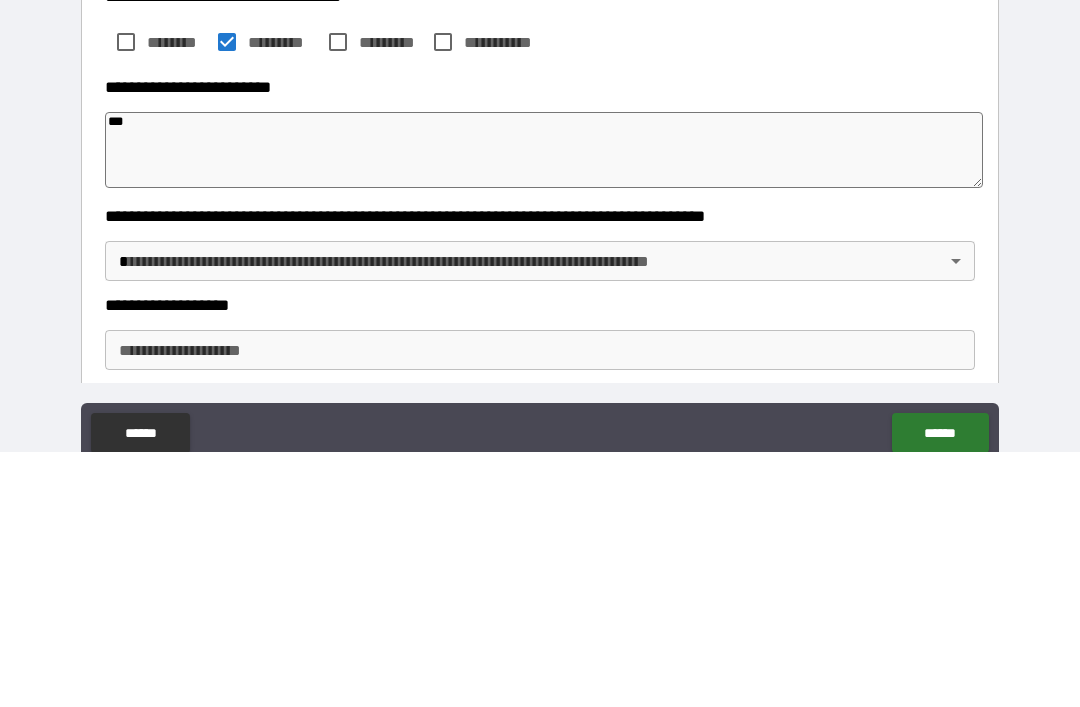 type on "****" 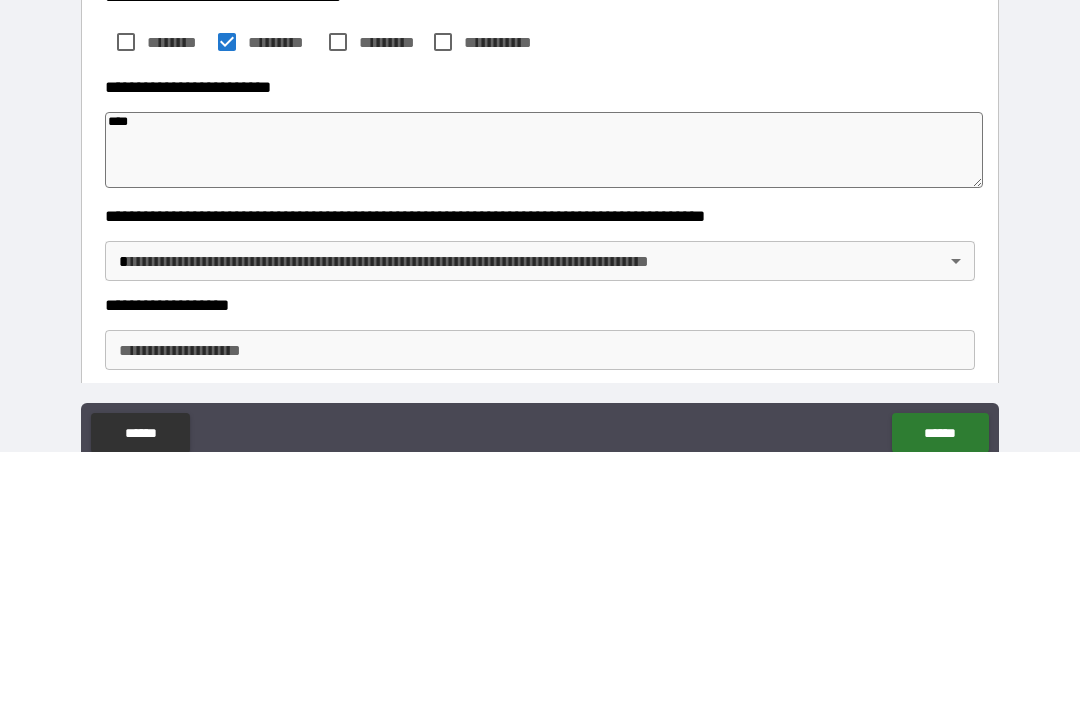 type on "*" 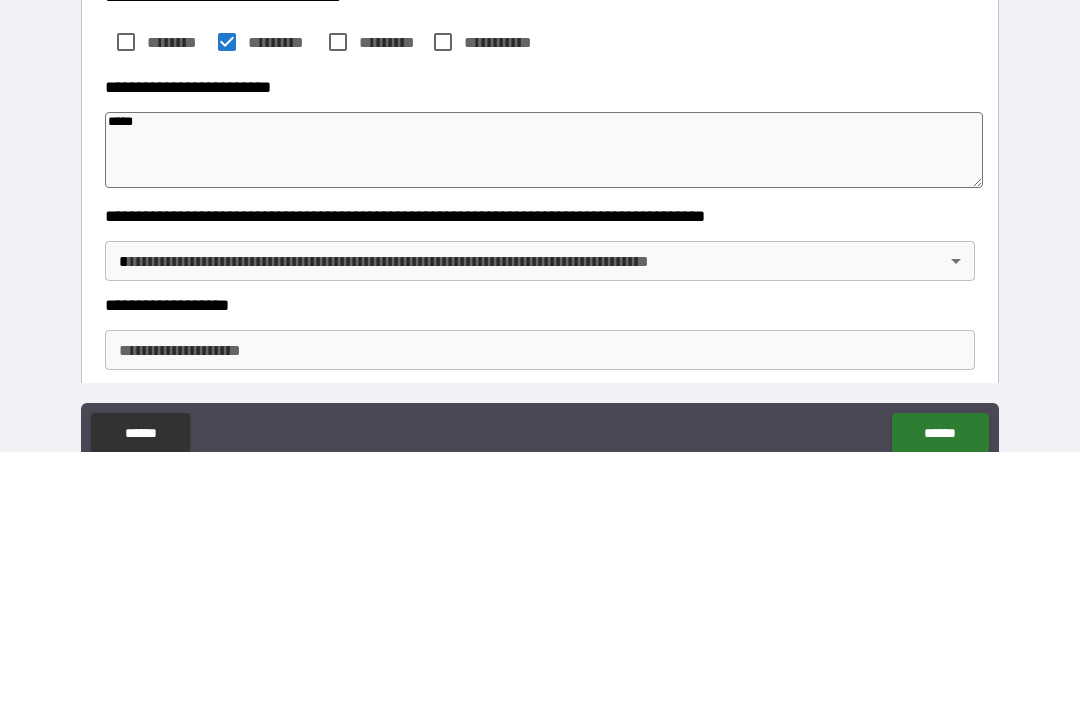 type on "*" 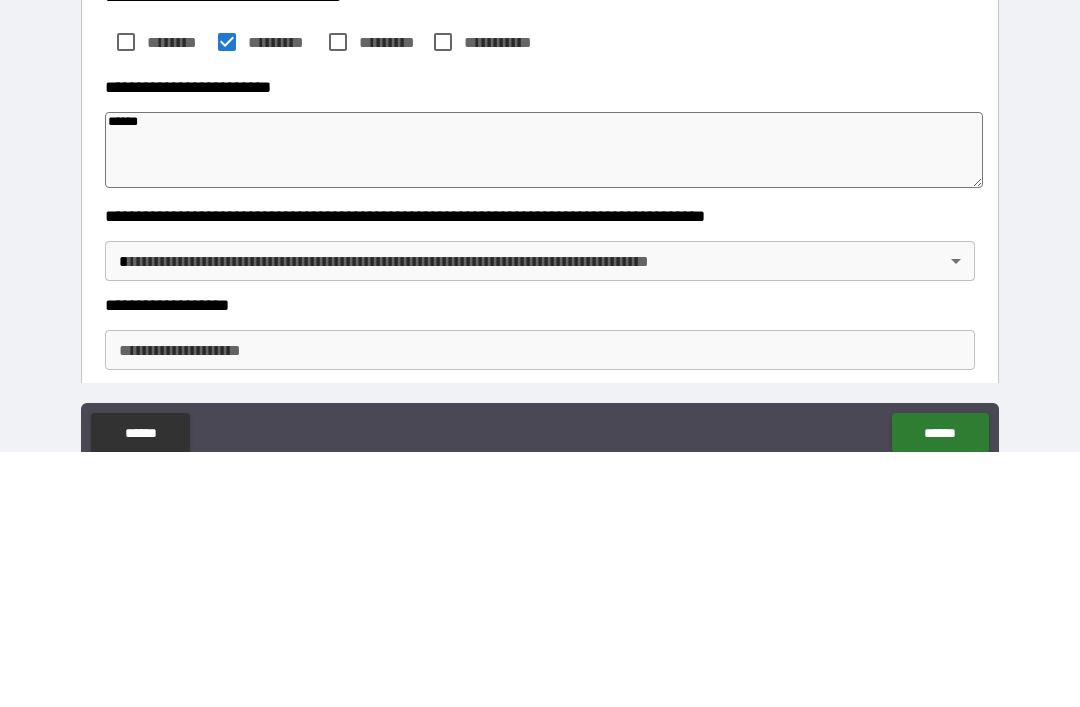 type on "*" 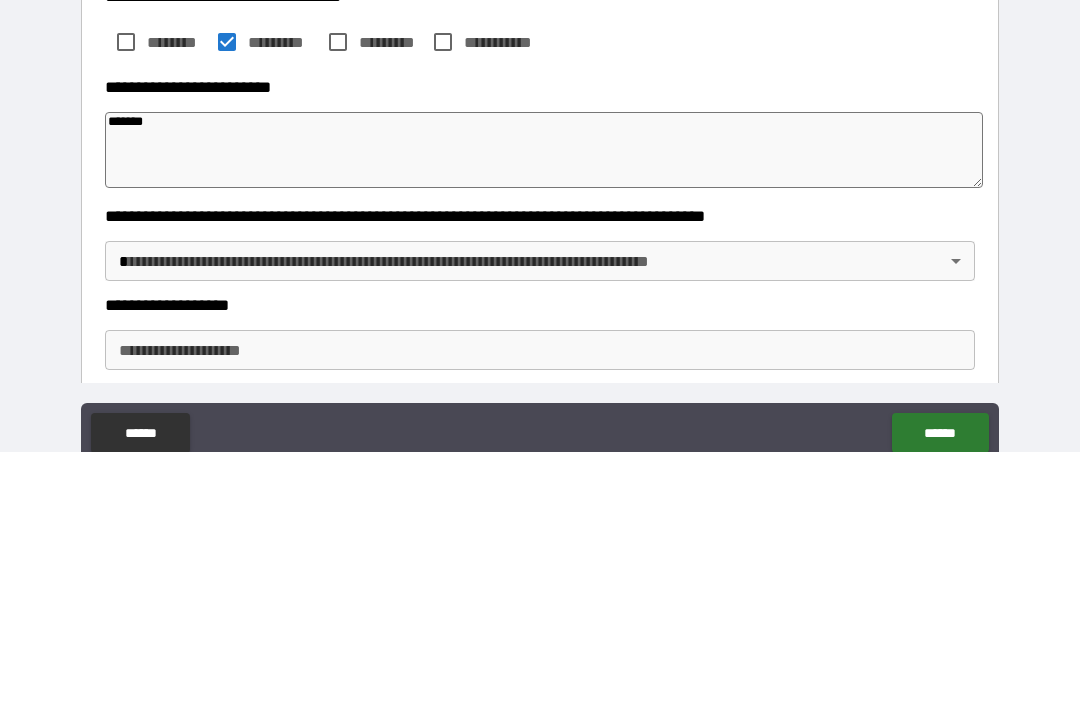 type on "********" 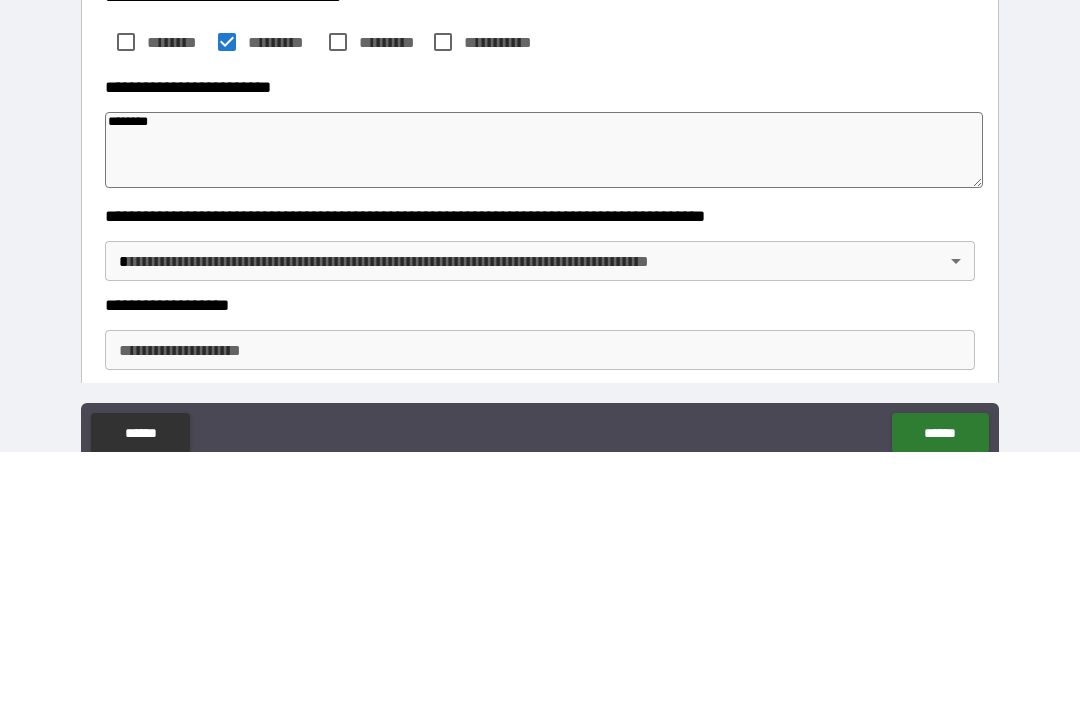 type on "*" 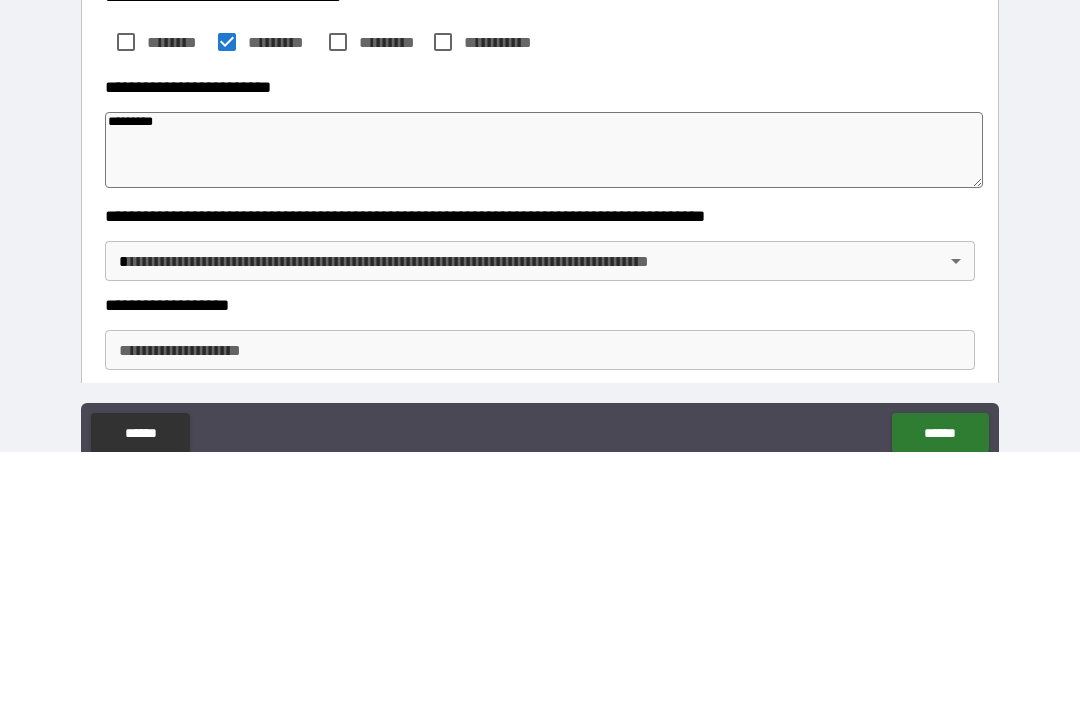 type on "*" 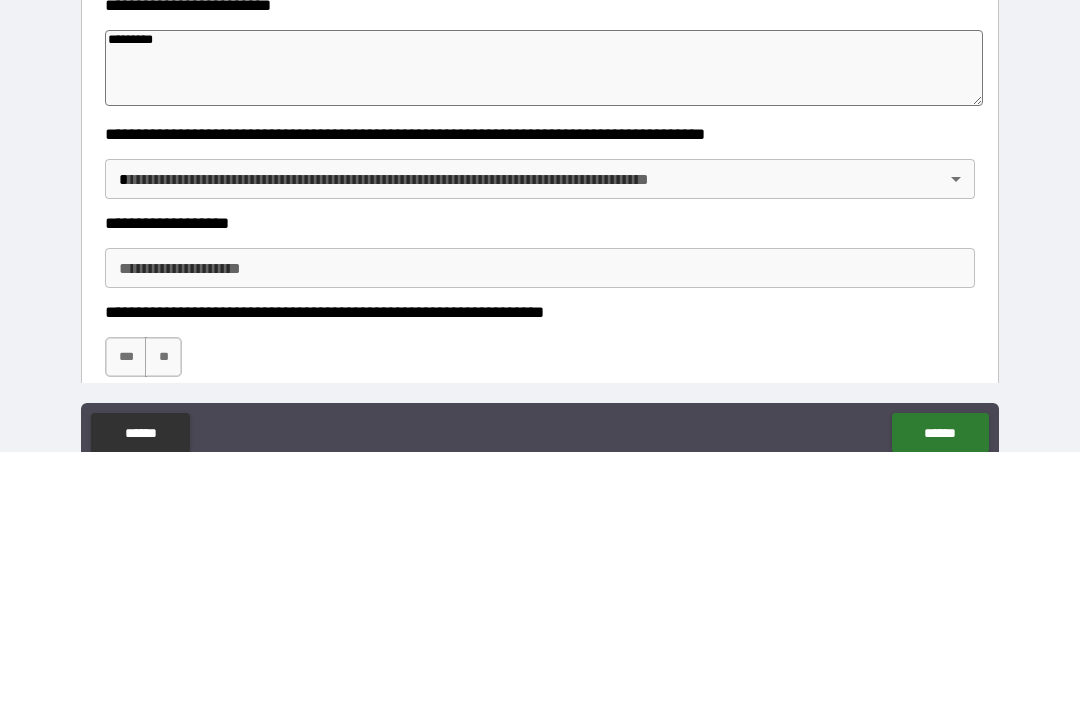 scroll, scrollTop: 387, scrollLeft: 0, axis: vertical 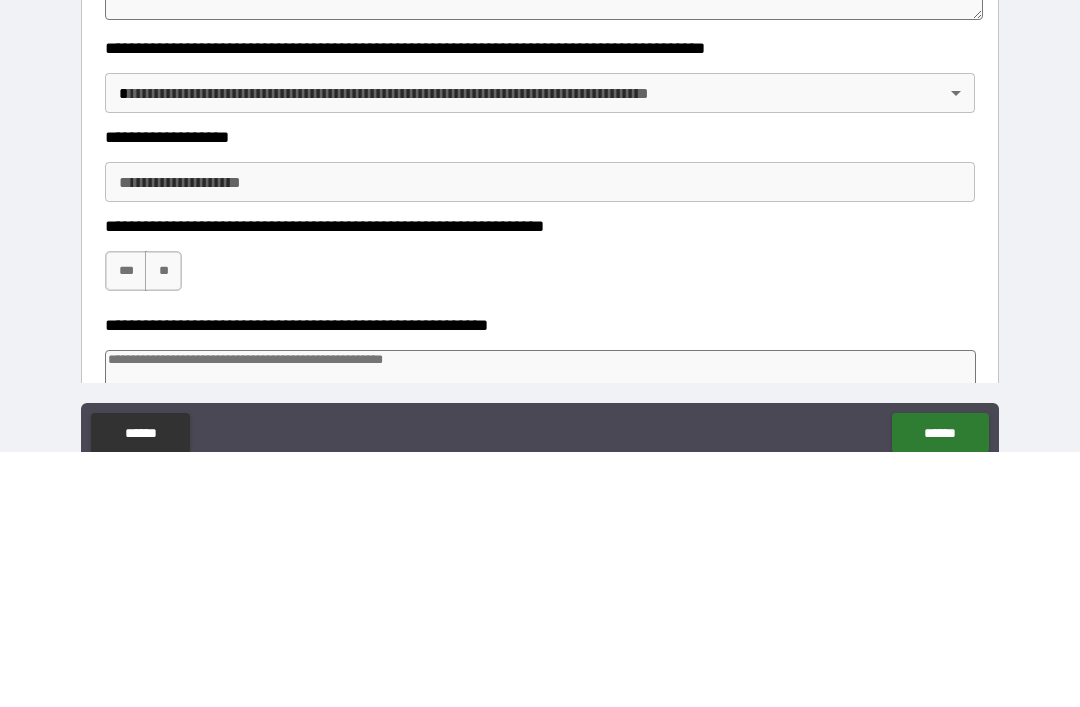 type on "********" 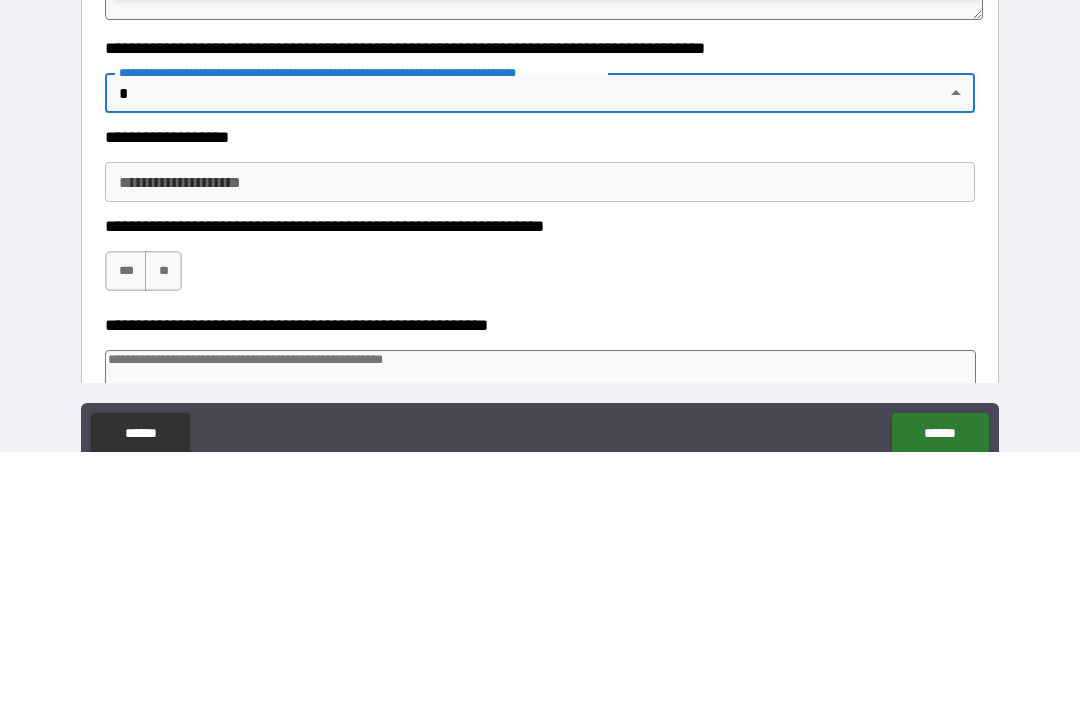 scroll, scrollTop: 64, scrollLeft: 0, axis: vertical 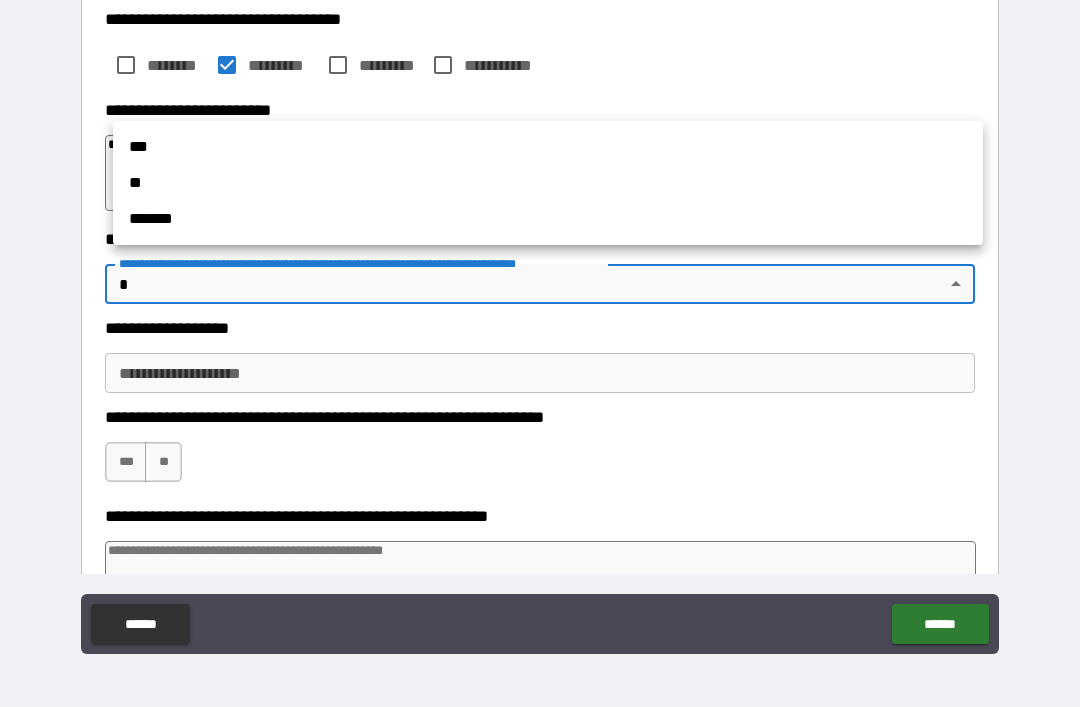 click on "**" at bounding box center (548, 183) 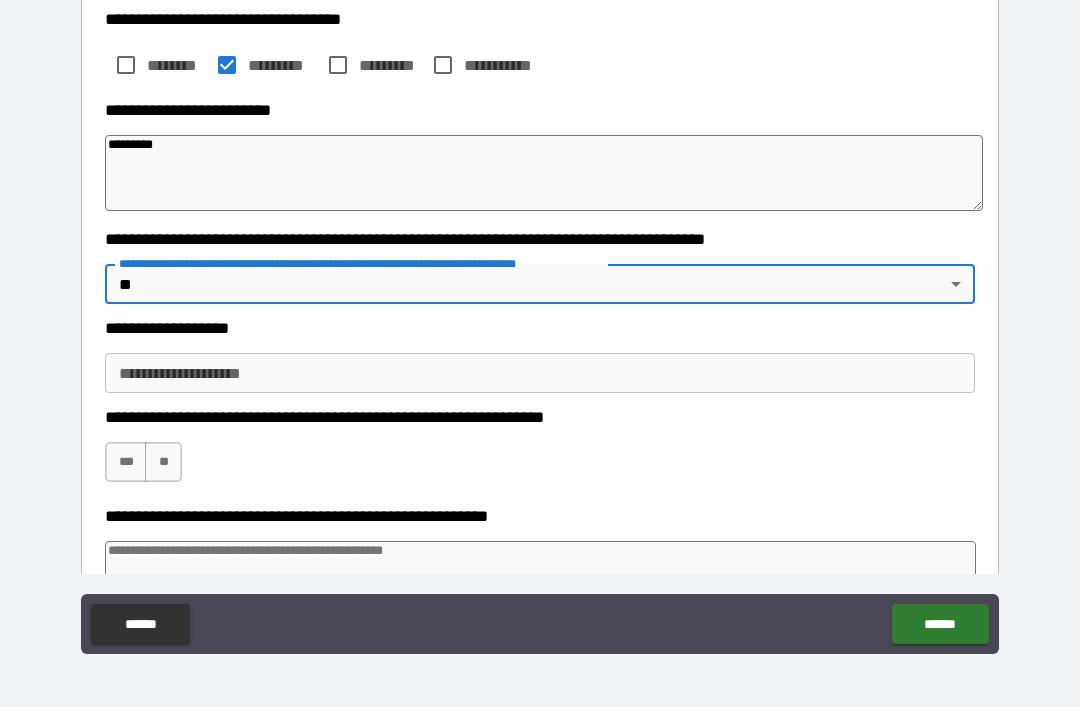 type on "*" 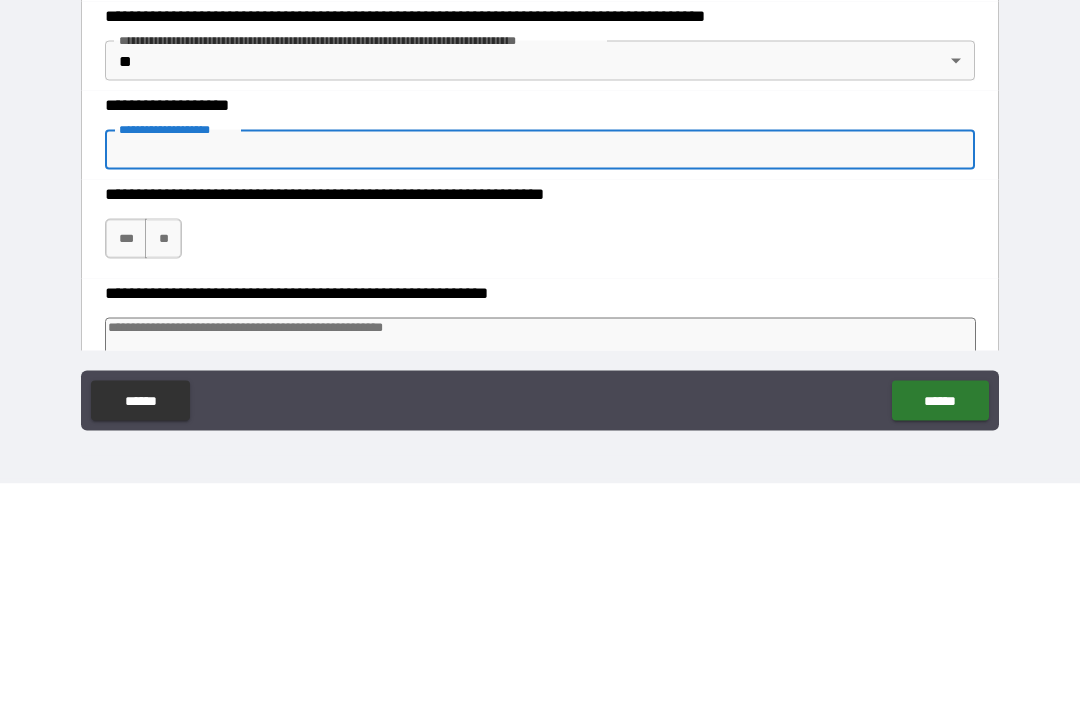 type on "*" 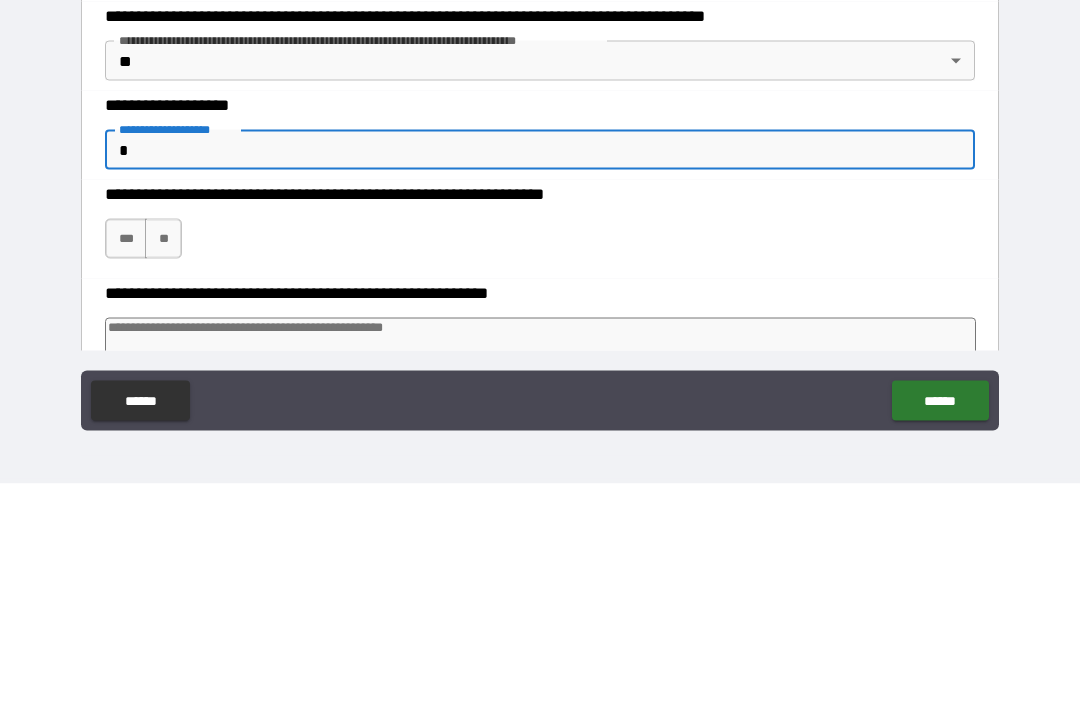 type on "*" 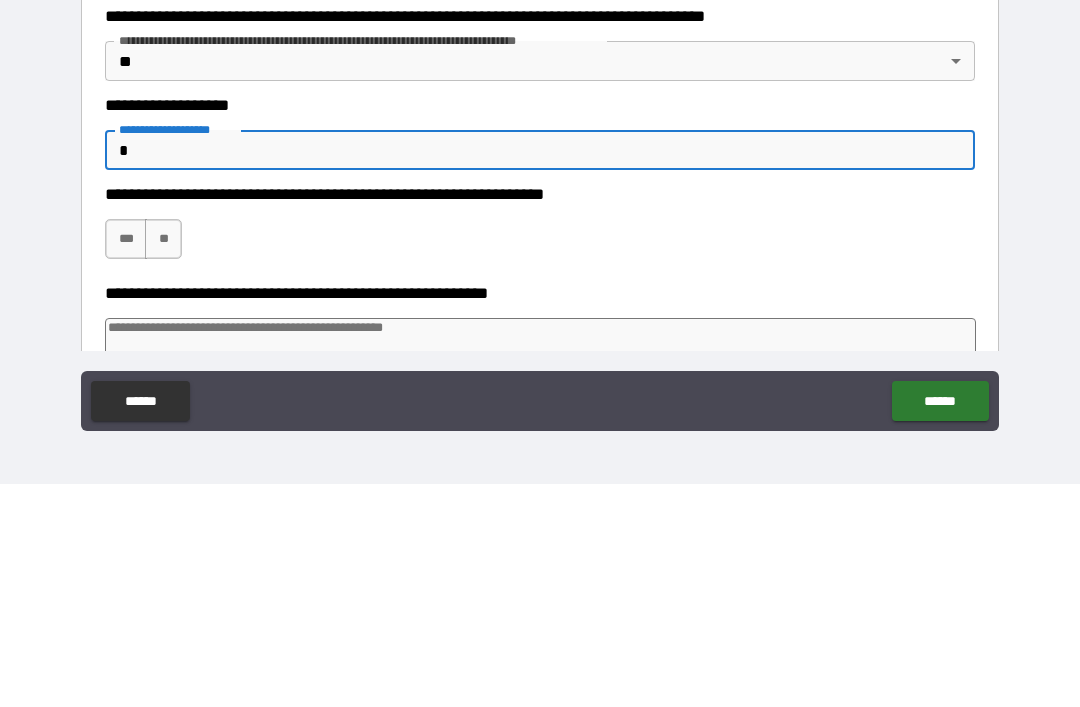 type on "**" 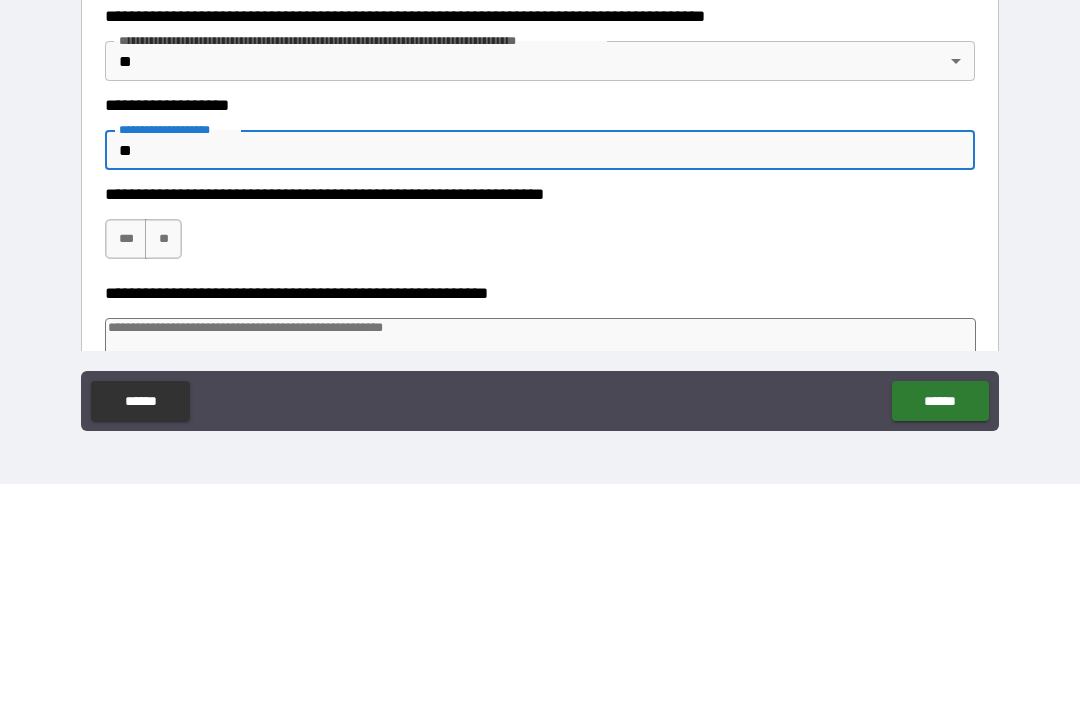 type on "*" 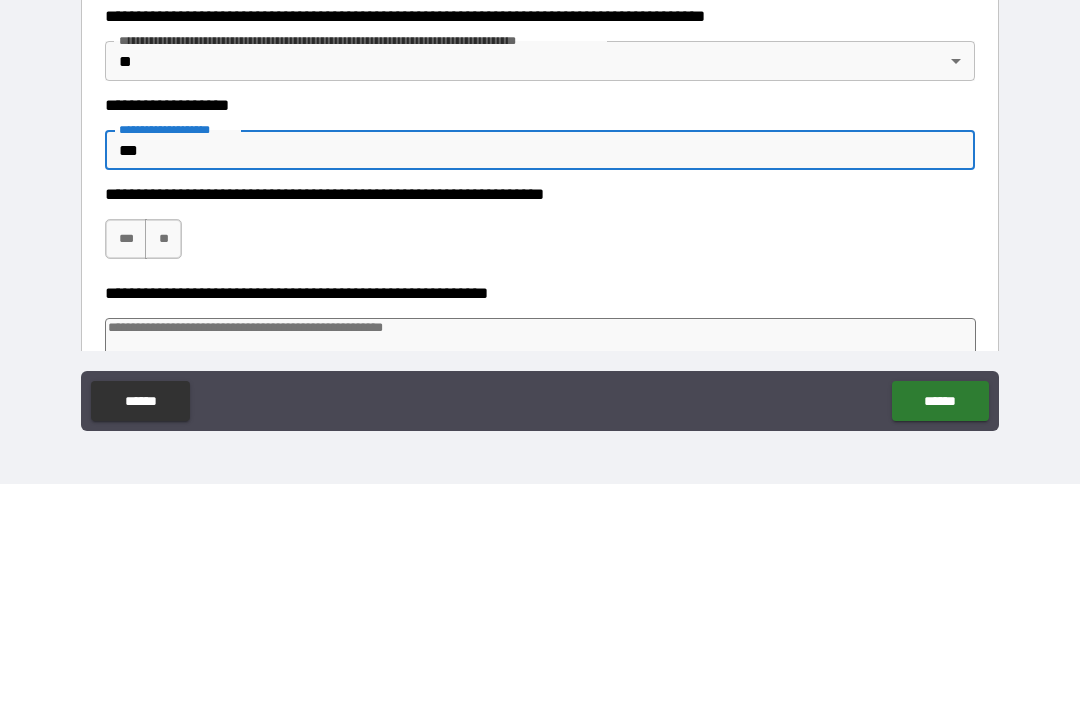 type on "*" 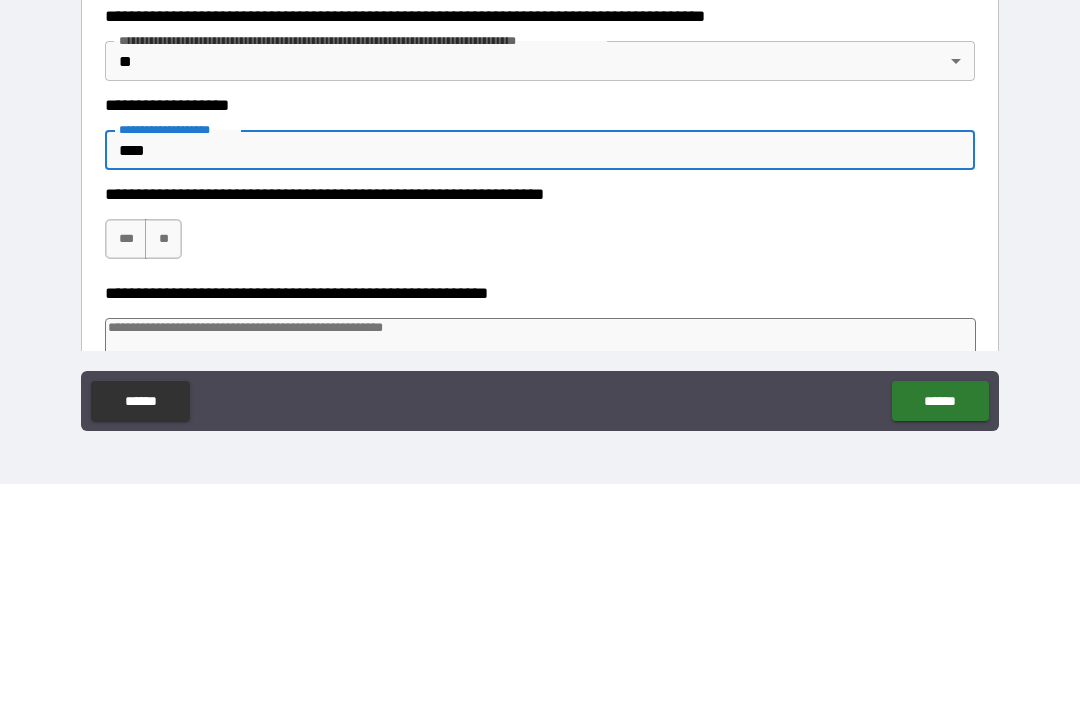 type on "*" 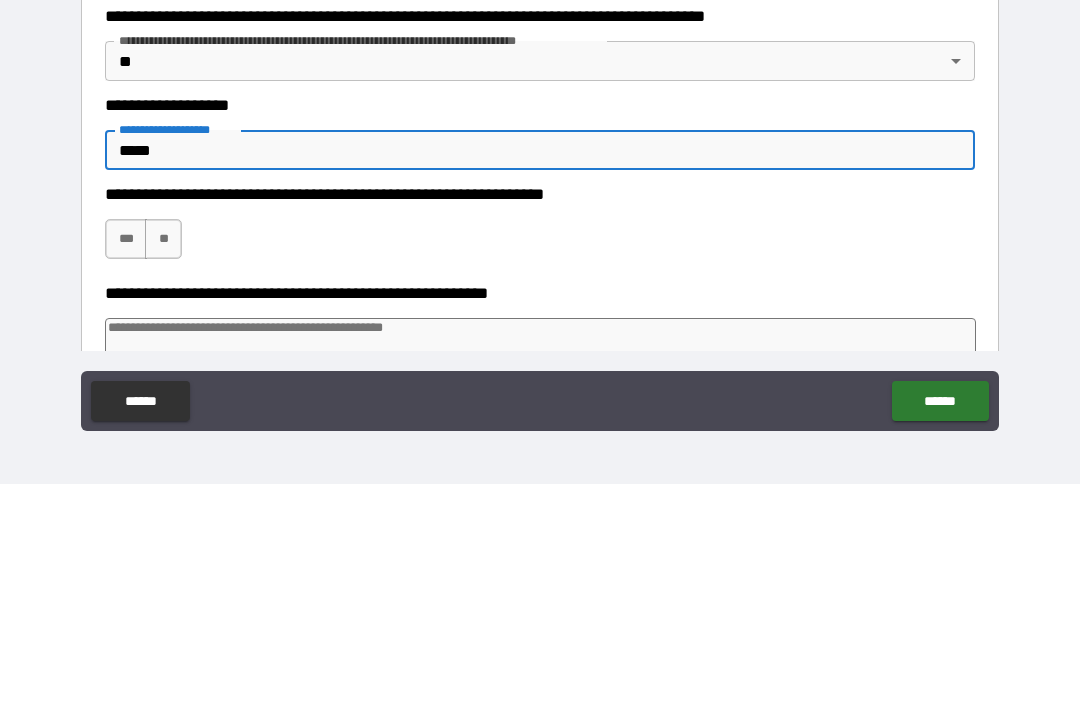 type on "*" 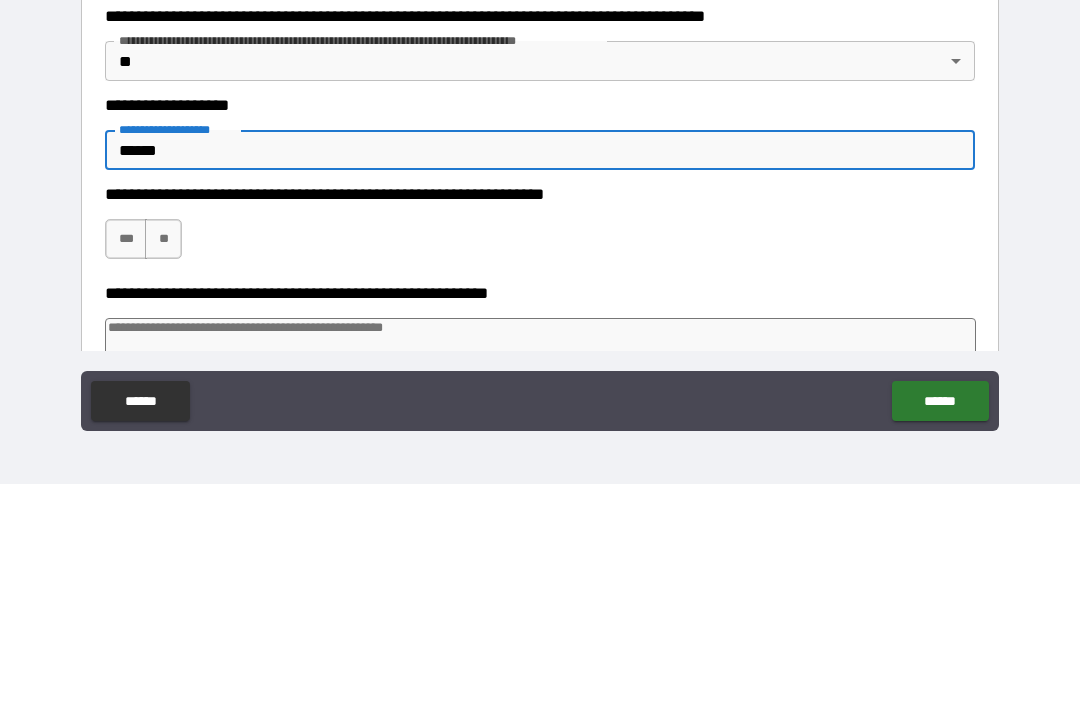 type on "*" 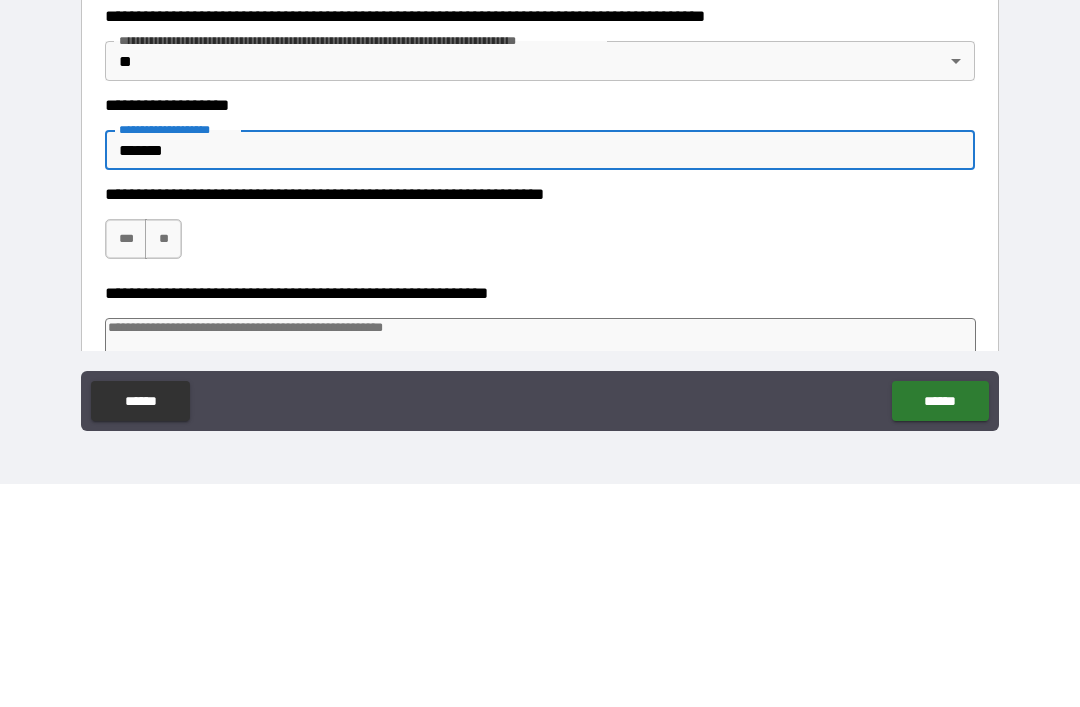 type on "*" 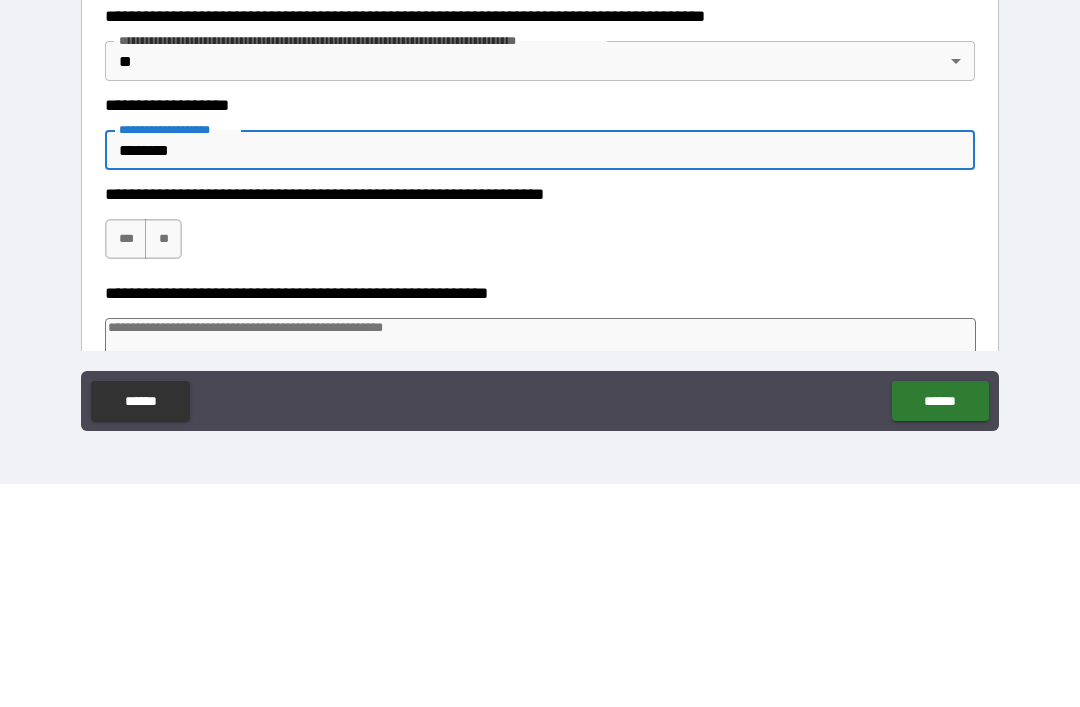 type on "*" 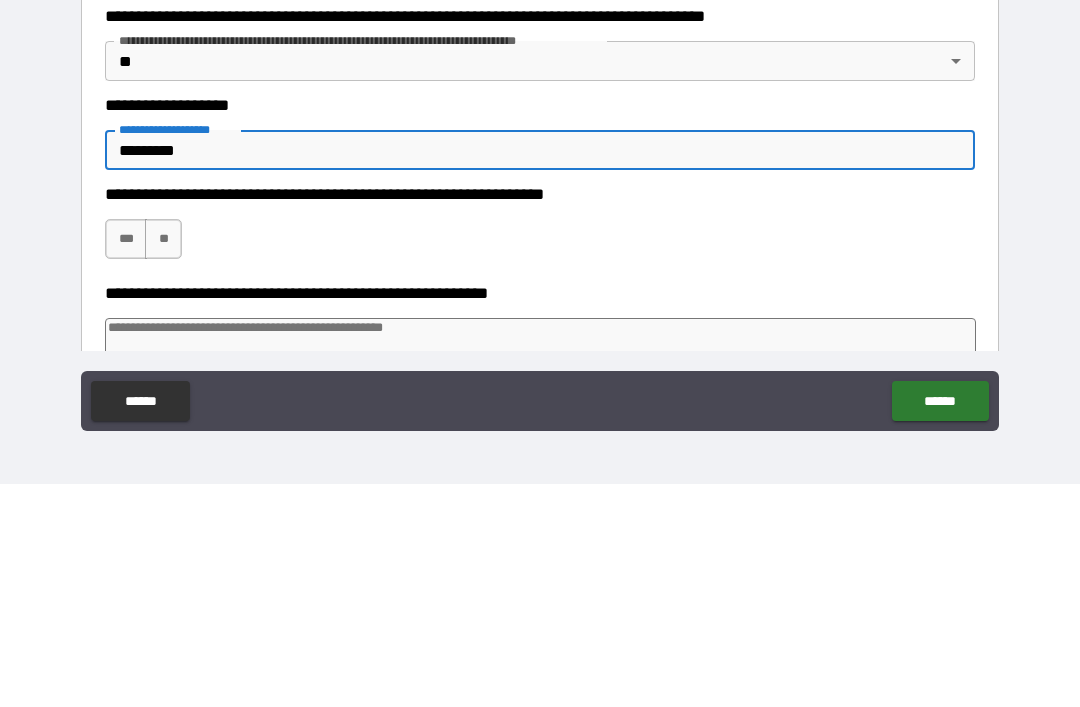 type on "*" 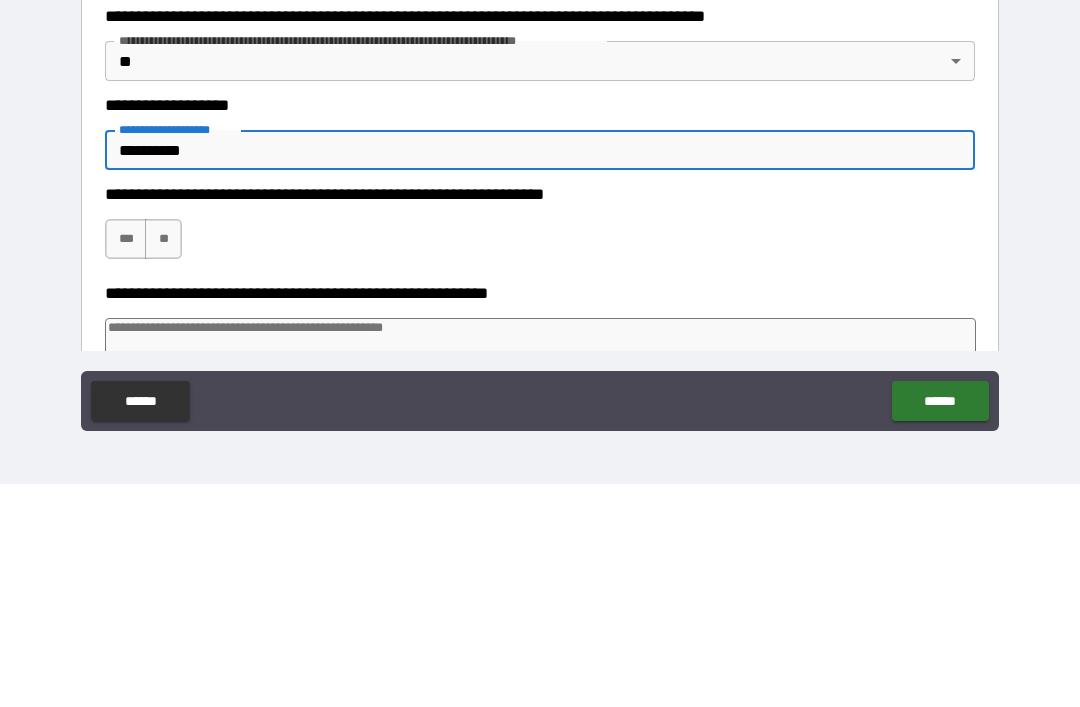 type on "*" 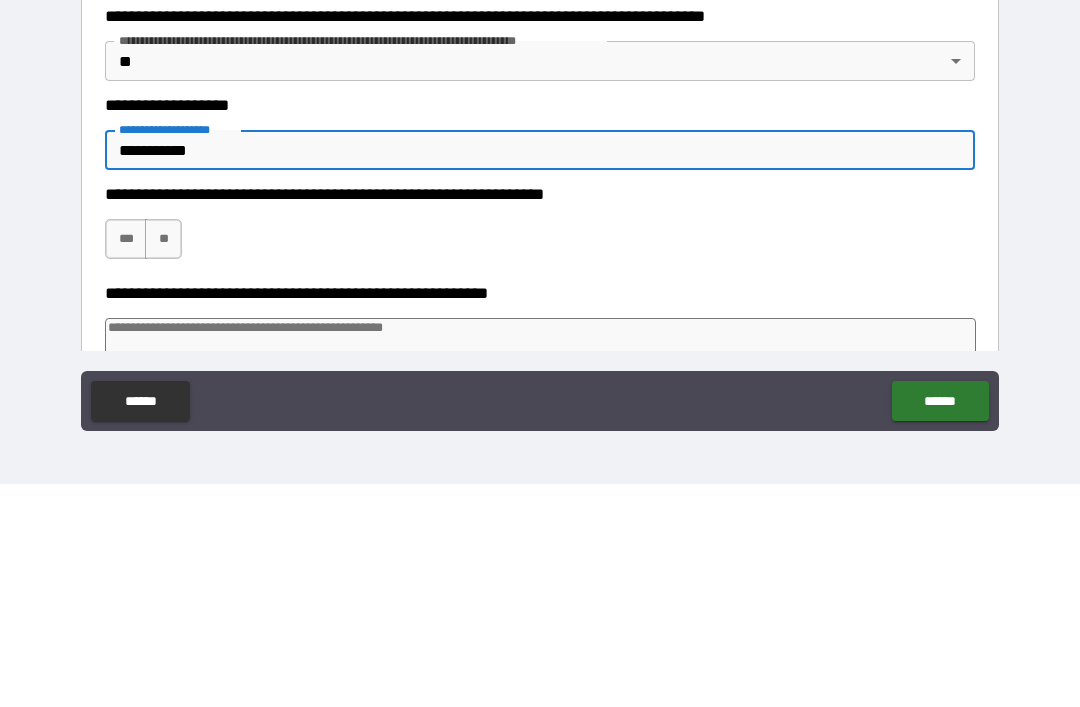 type on "*" 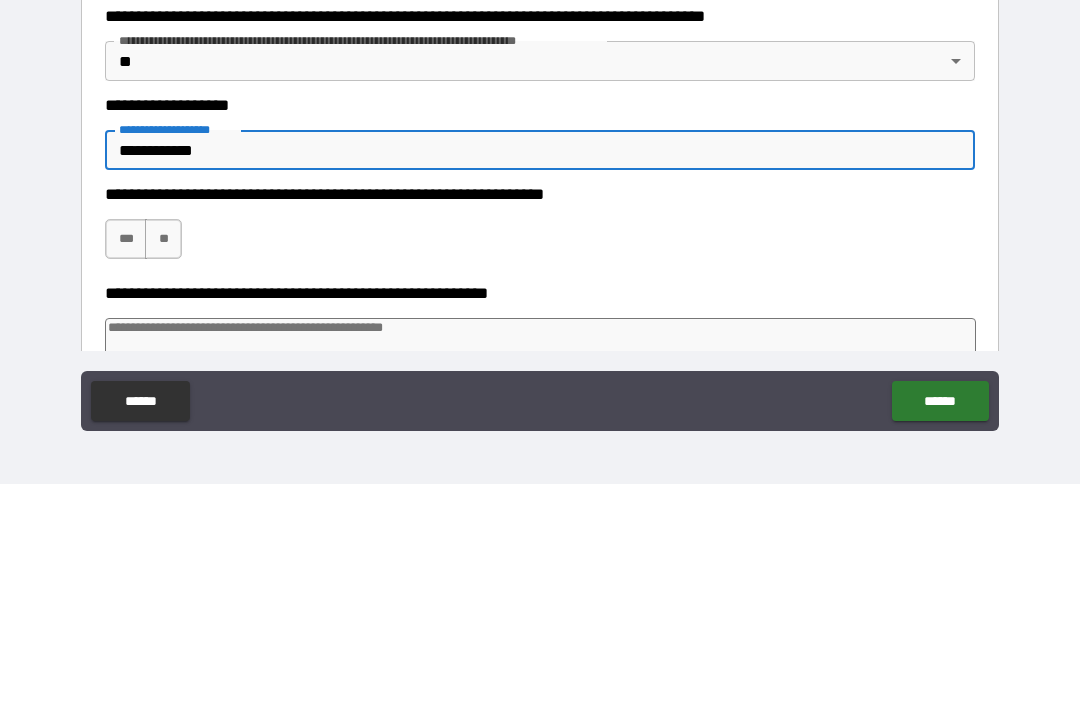 type on "*" 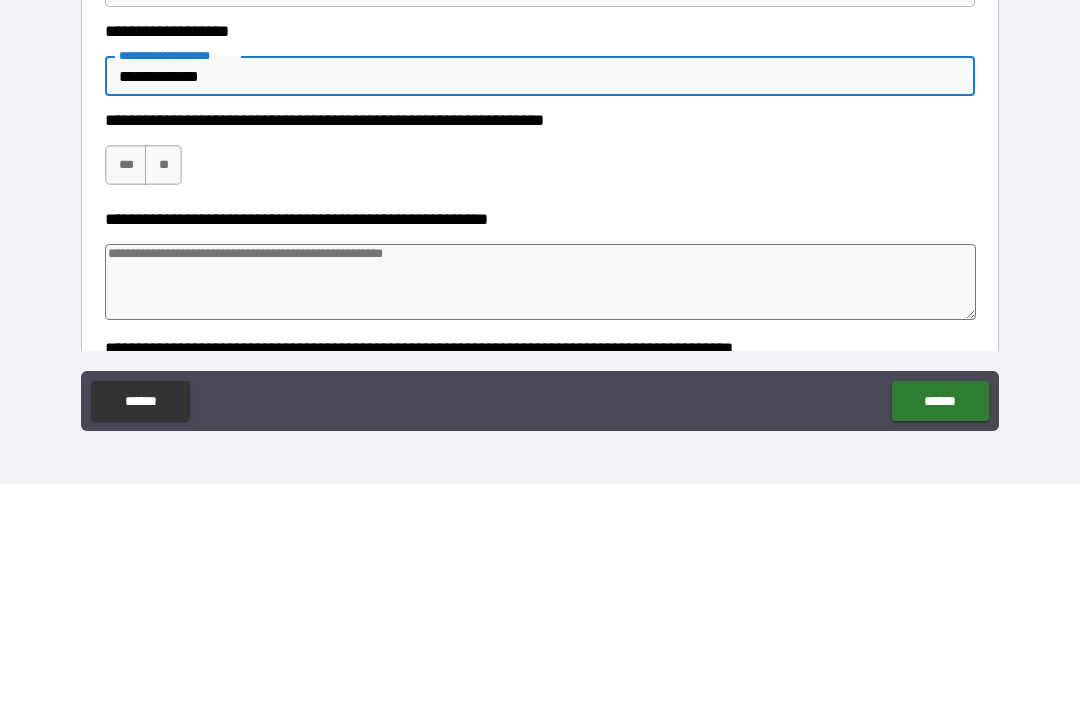 scroll, scrollTop: 504, scrollLeft: 0, axis: vertical 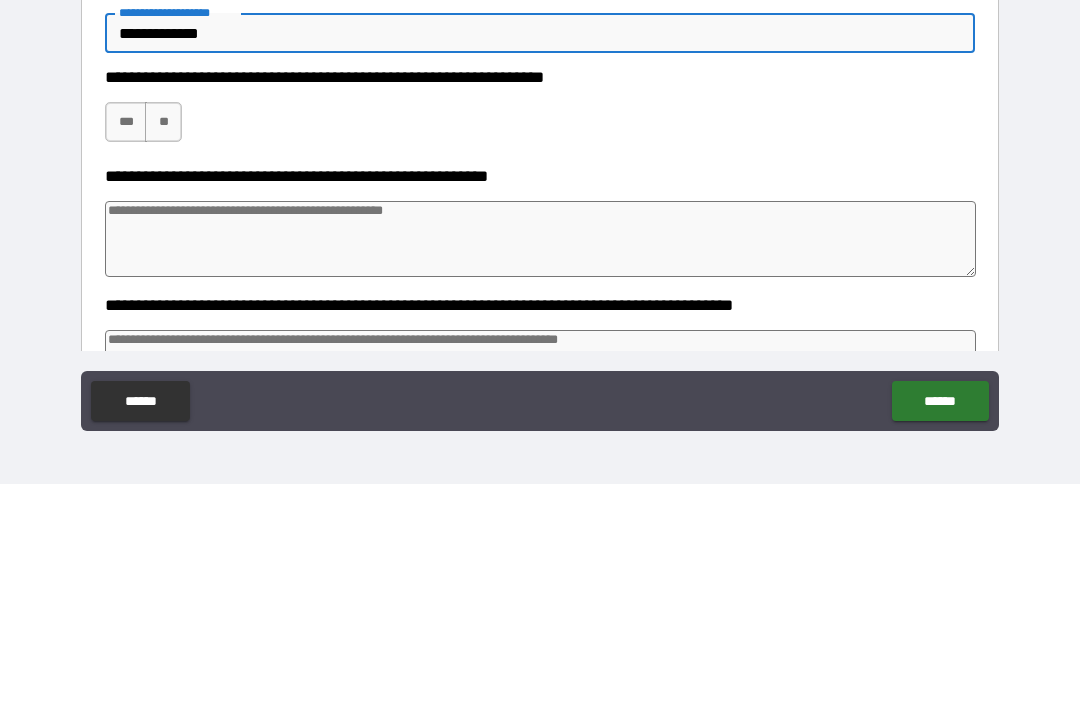 click on "**" at bounding box center [163, 345] 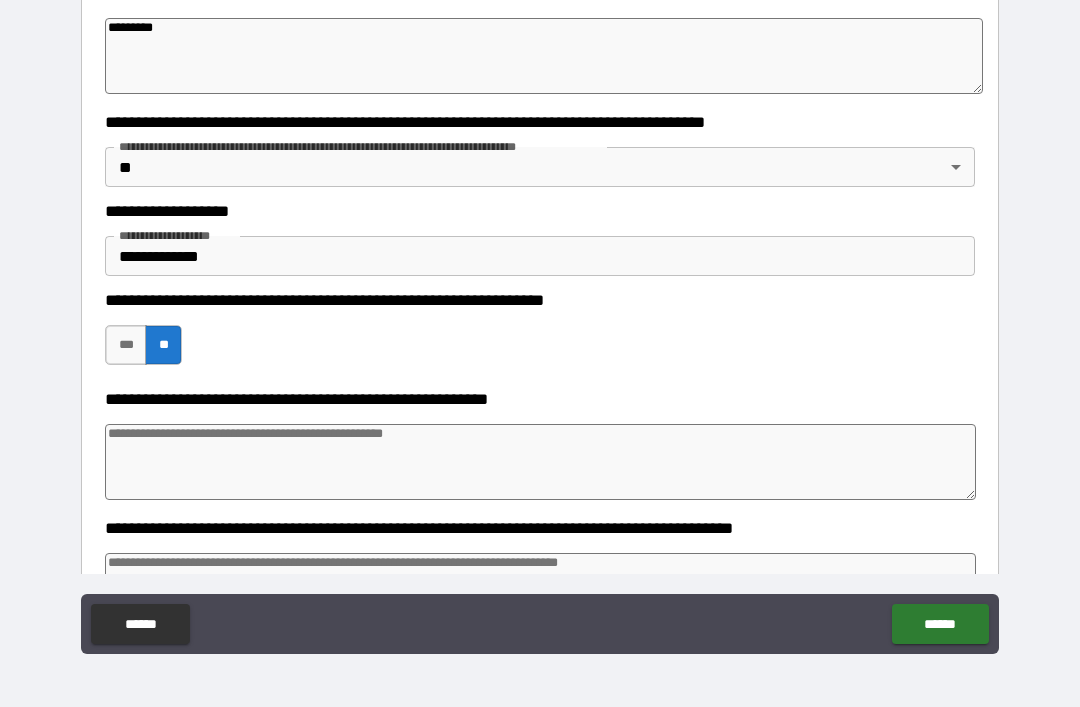 click at bounding box center (540, 462) 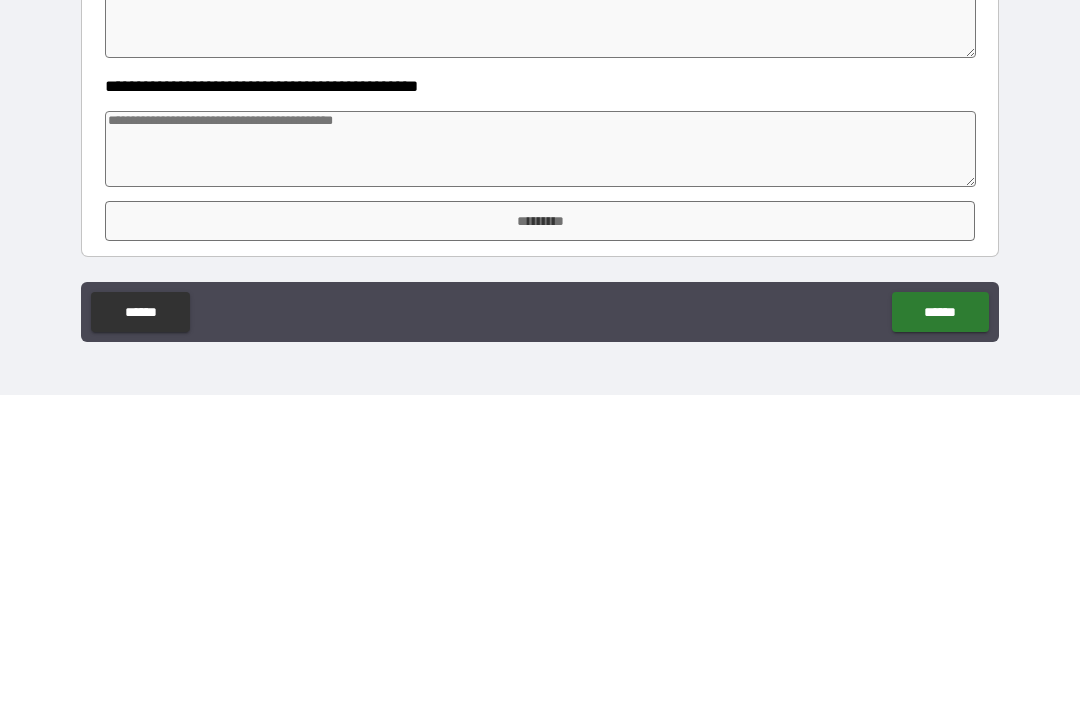 click on "*********" at bounding box center [540, 533] 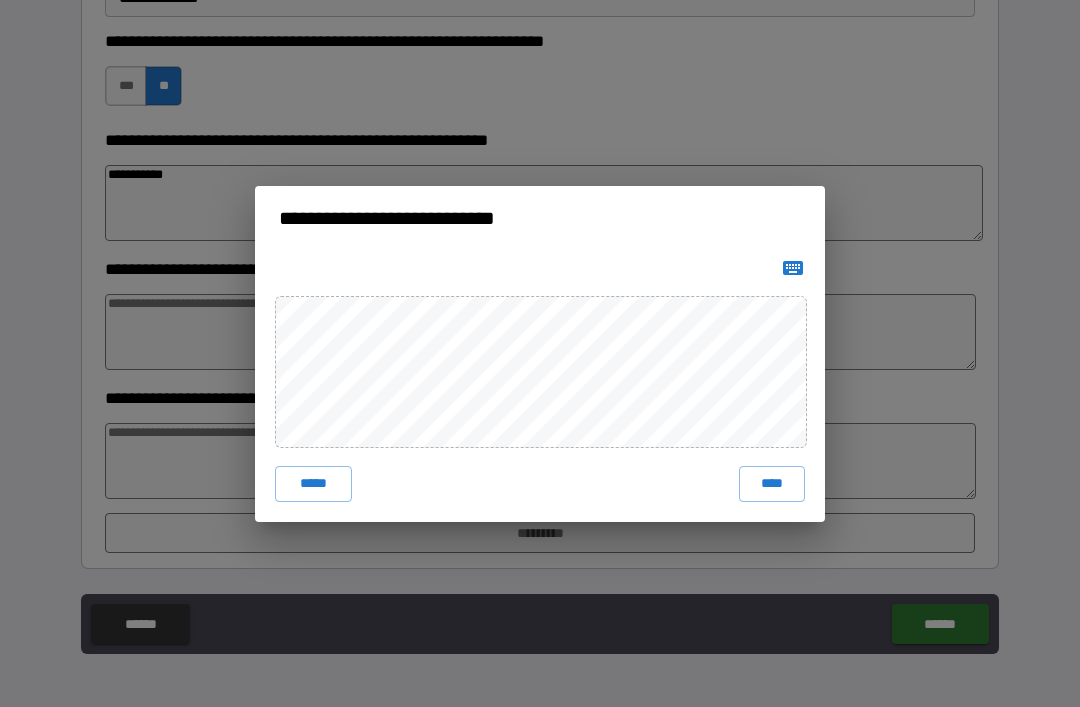 click on "****" at bounding box center [772, 484] 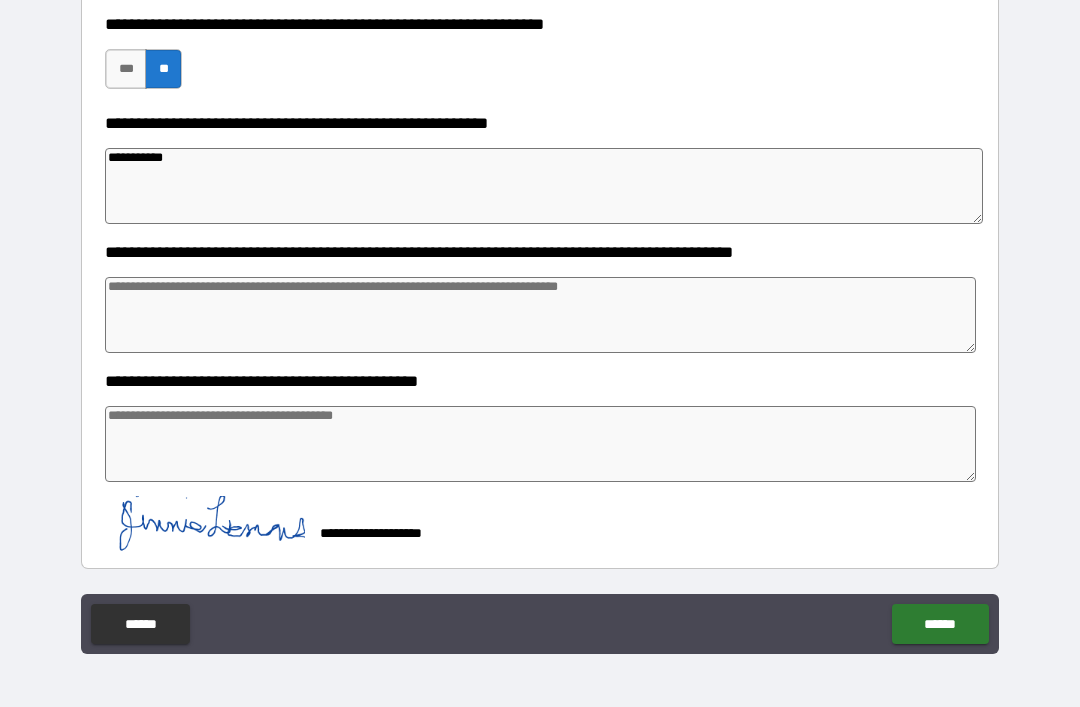 scroll, scrollTop: 780, scrollLeft: 0, axis: vertical 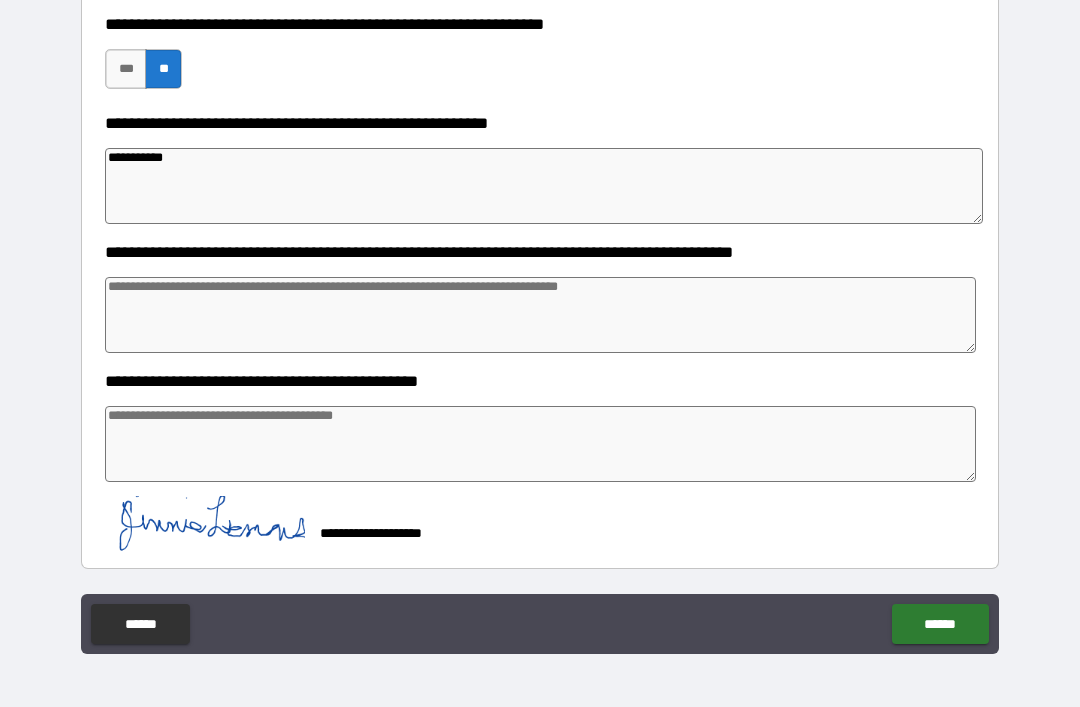 click at bounding box center [540, 444] 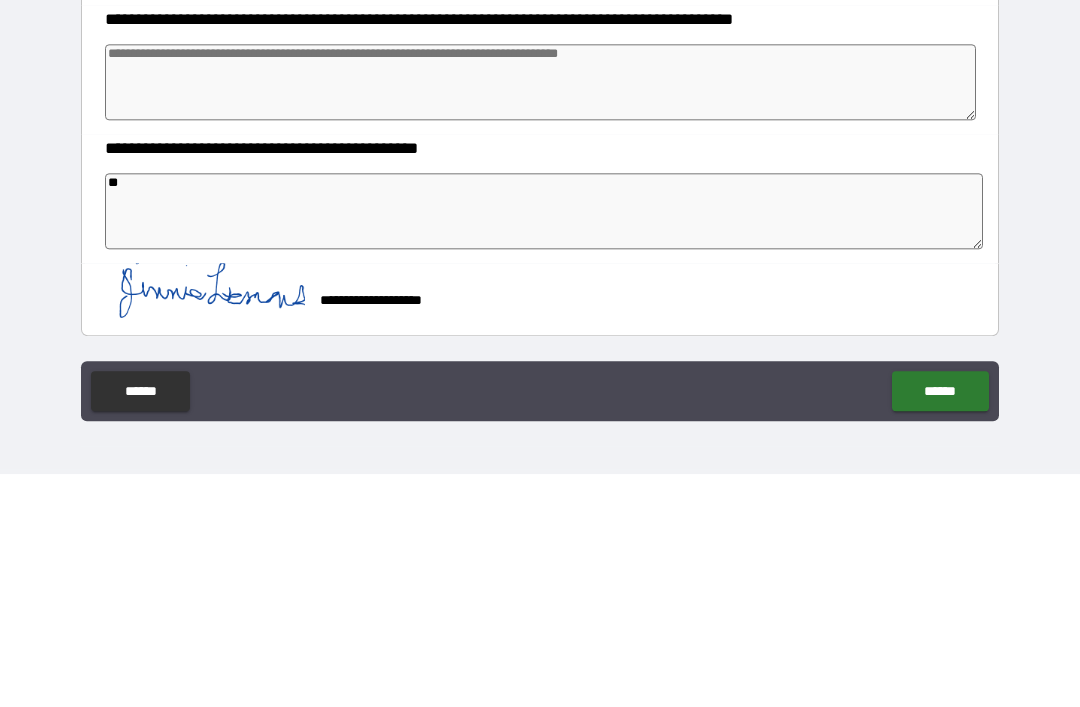 click on "******" at bounding box center [940, 624] 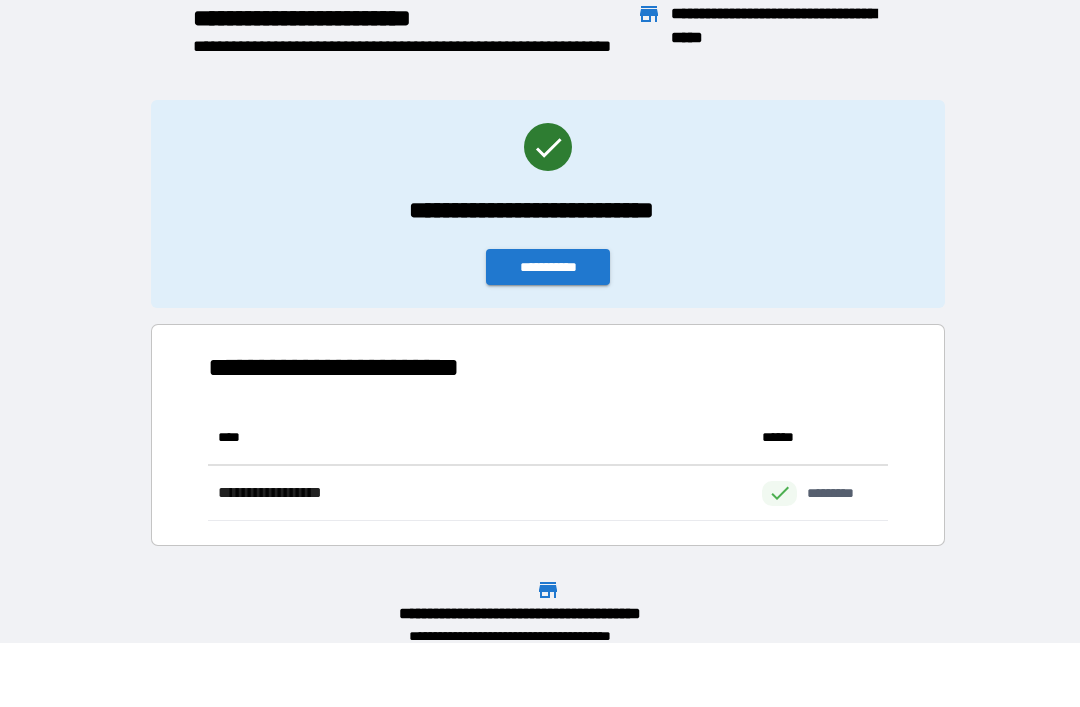 scroll, scrollTop: 111, scrollLeft: 680, axis: both 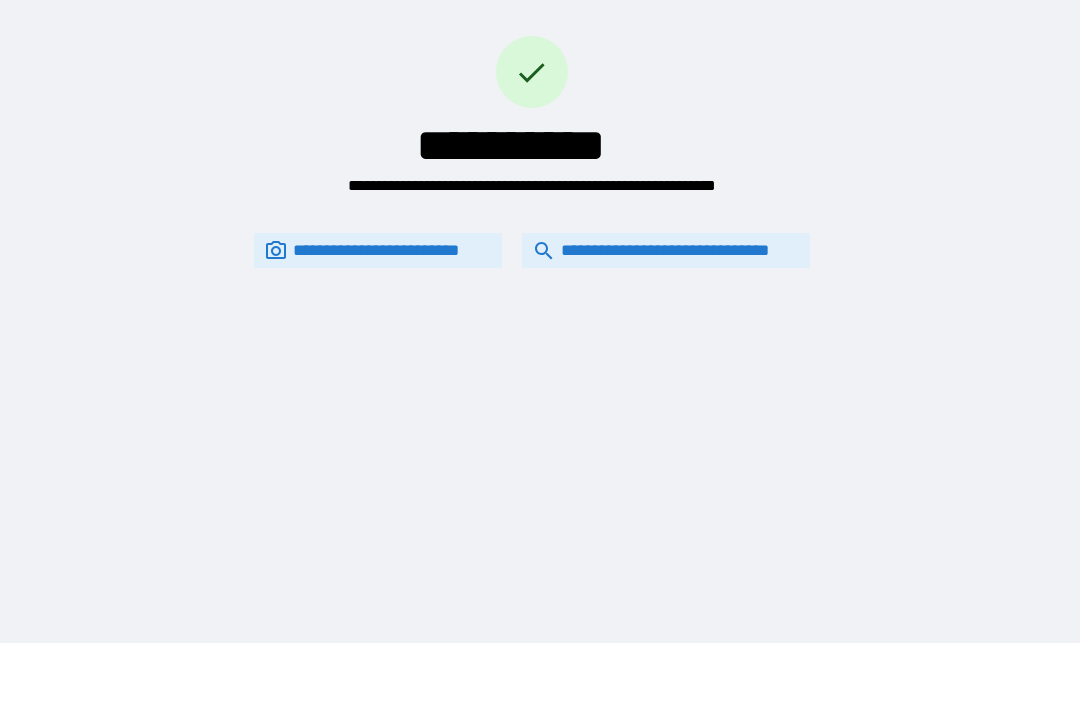 click on "**********" at bounding box center [666, 250] 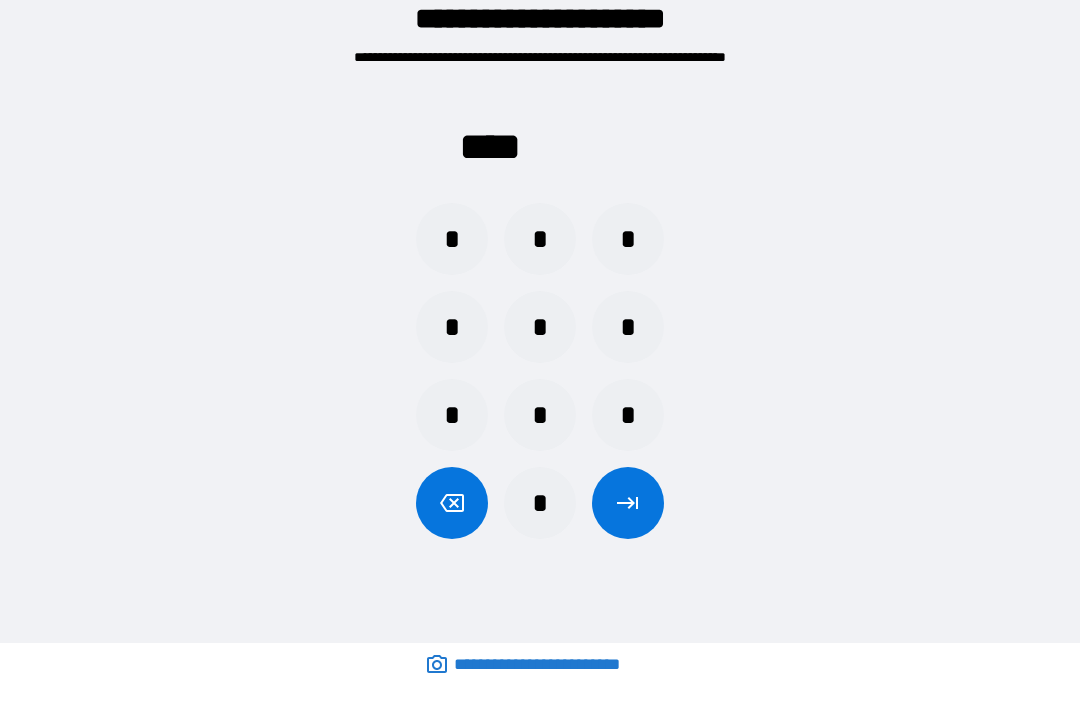 click on "*" at bounding box center (540, 503) 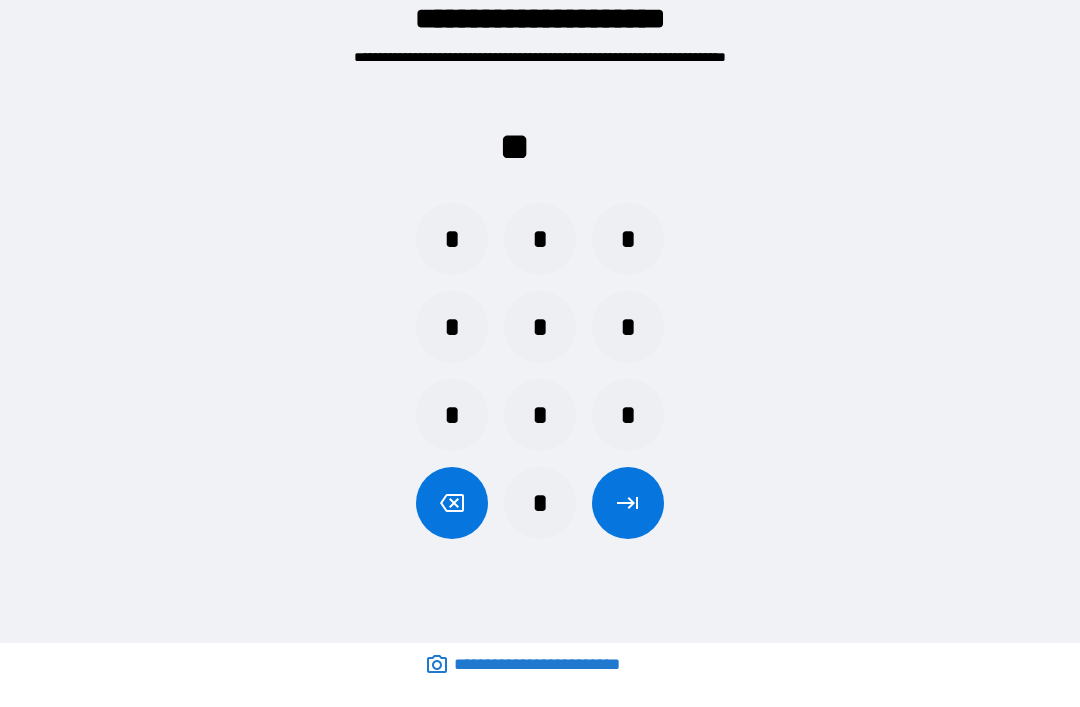 click on "*" at bounding box center [452, 327] 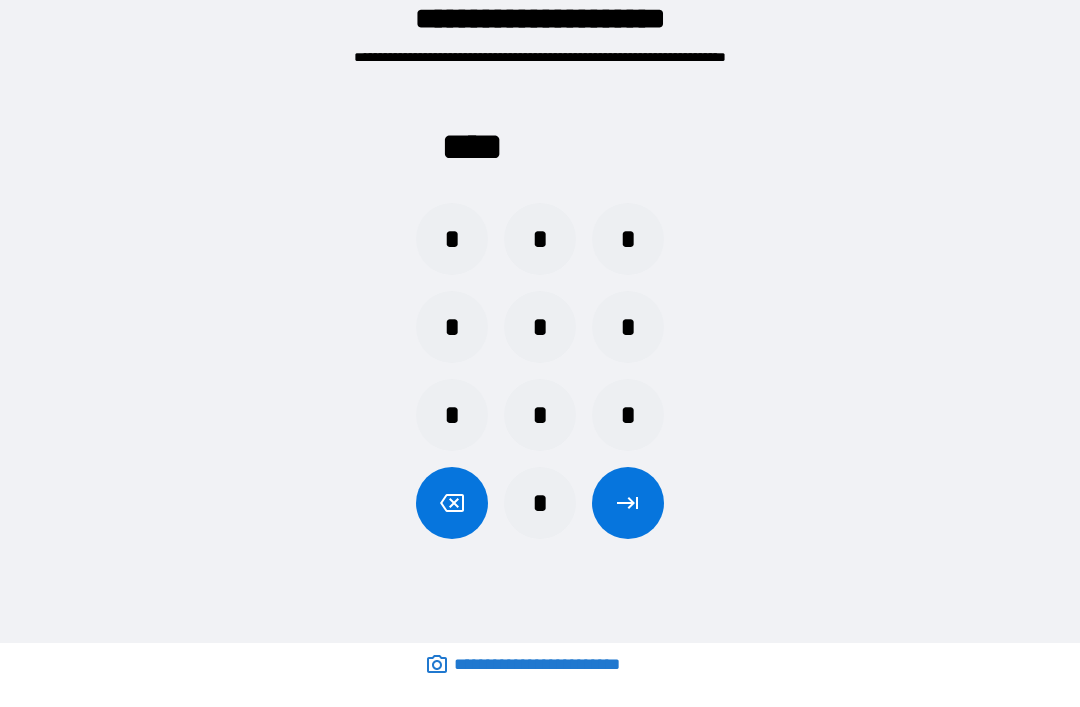 click at bounding box center [628, 503] 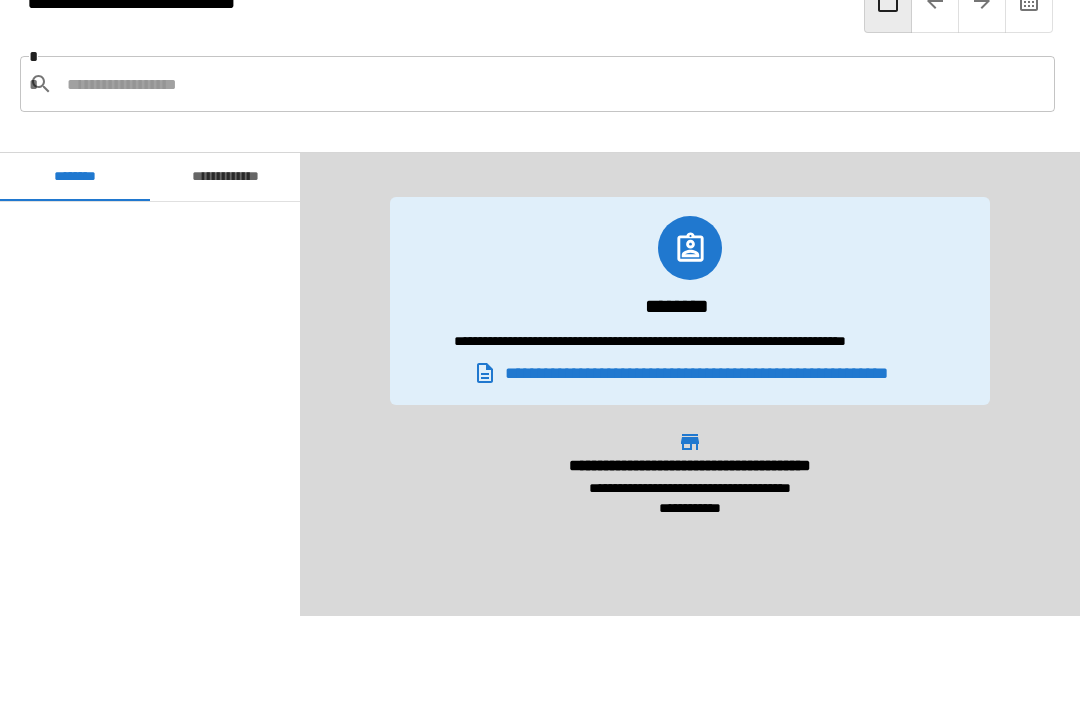scroll, scrollTop: 1620, scrollLeft: 0, axis: vertical 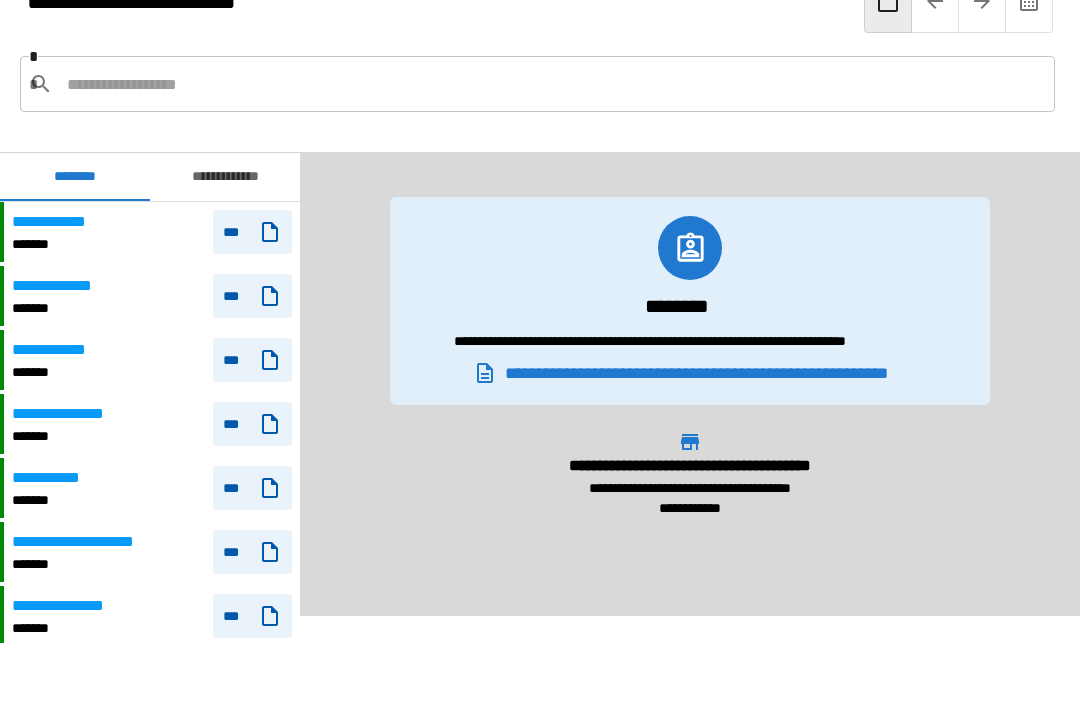 click on "***" at bounding box center [252, 232] 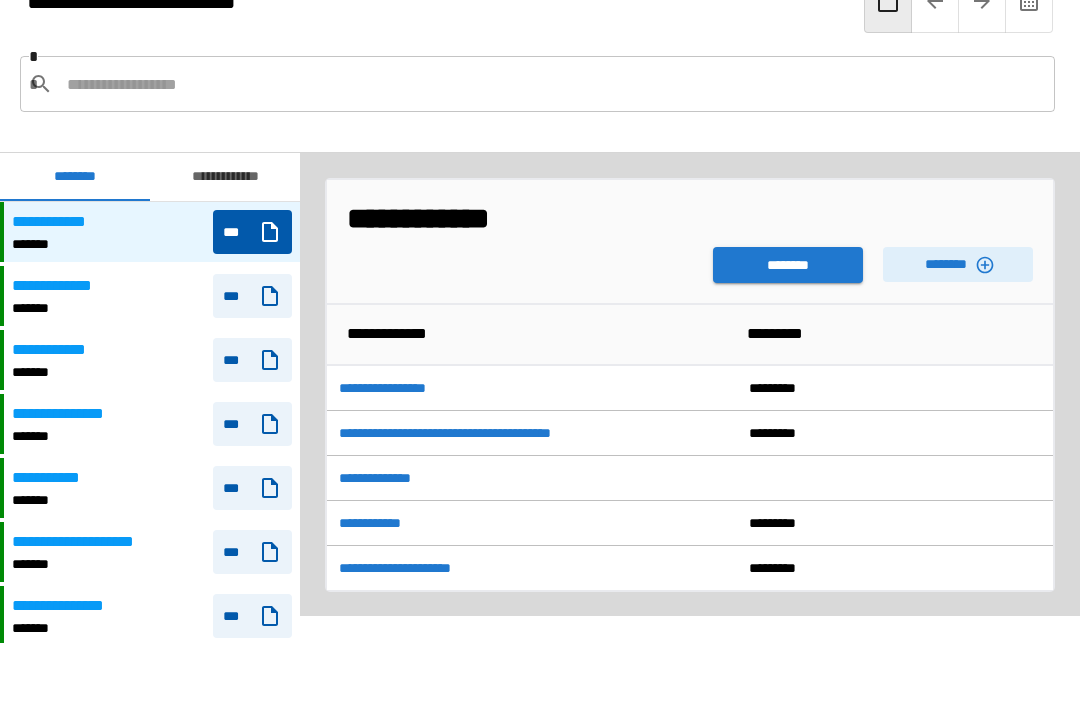 click on "********" at bounding box center [958, 264] 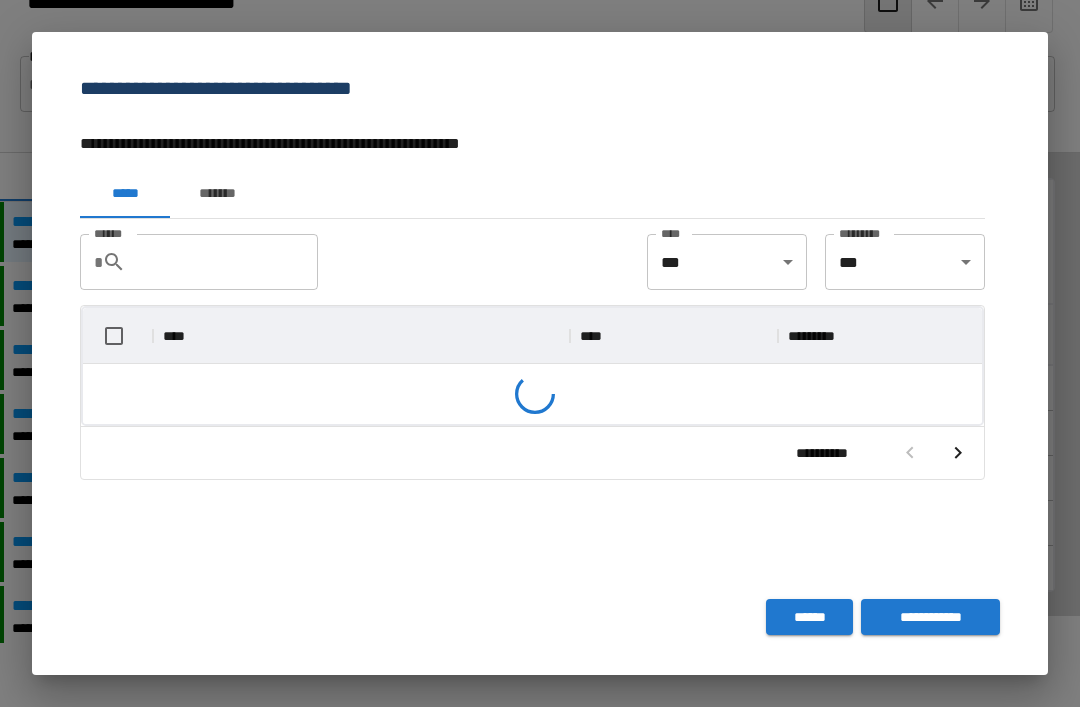 scroll, scrollTop: 356, scrollLeft: 899, axis: both 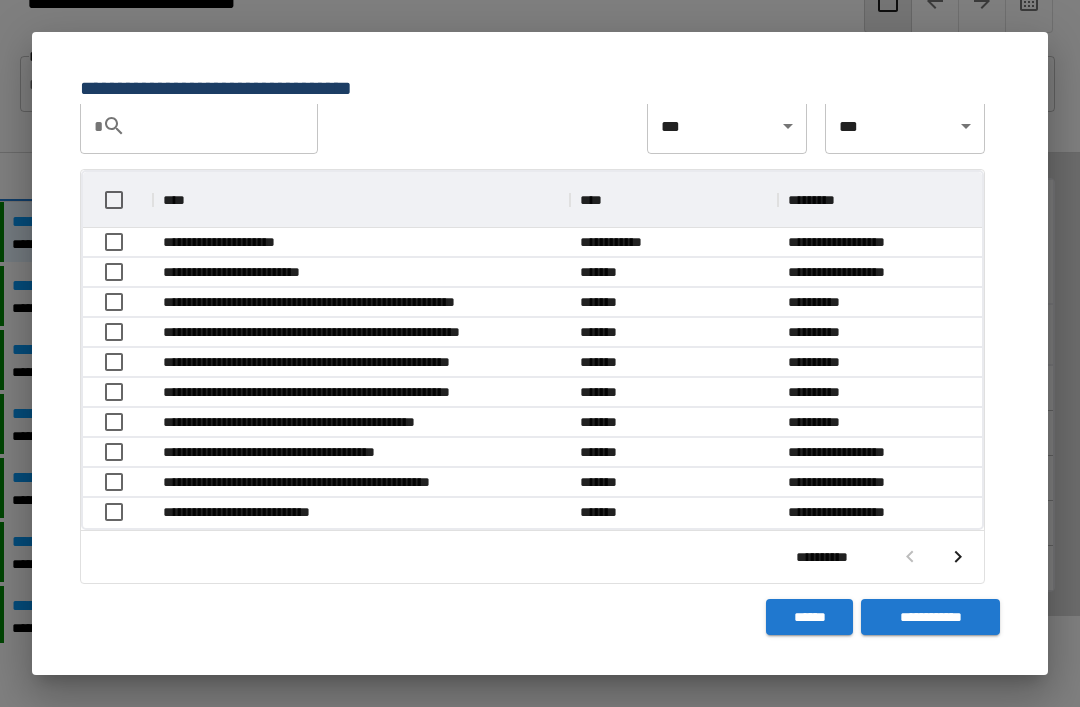 click at bounding box center (958, 557) 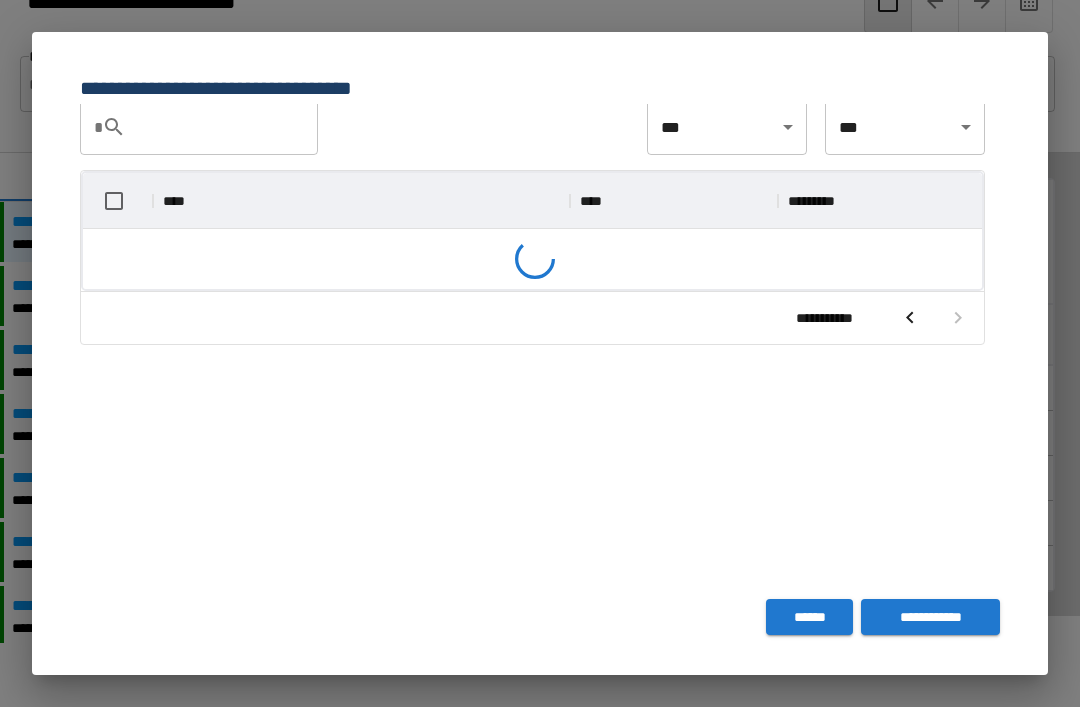 scroll, scrollTop: 135, scrollLeft: 0, axis: vertical 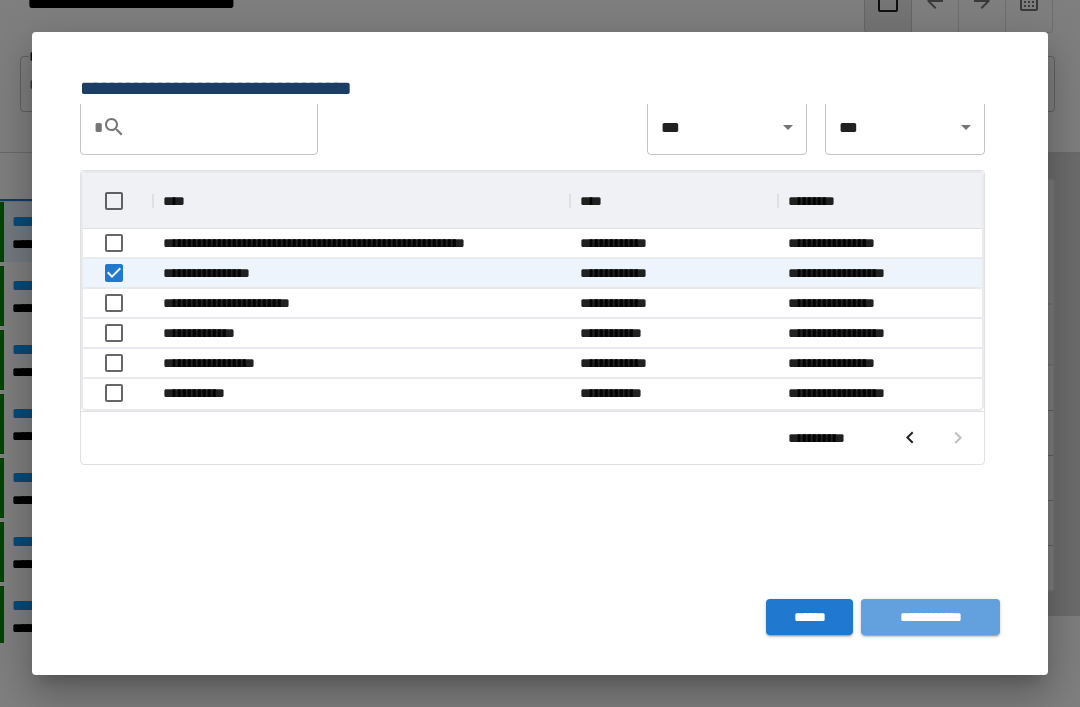 click on "**********" at bounding box center (930, 617) 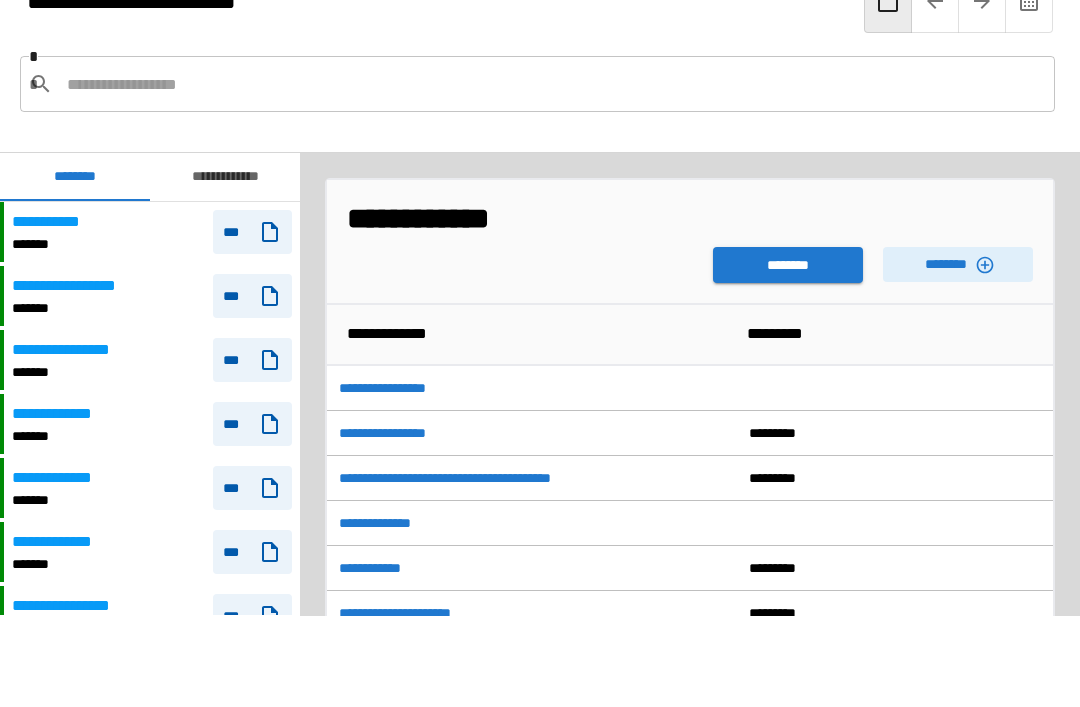 scroll, scrollTop: 1620, scrollLeft: 0, axis: vertical 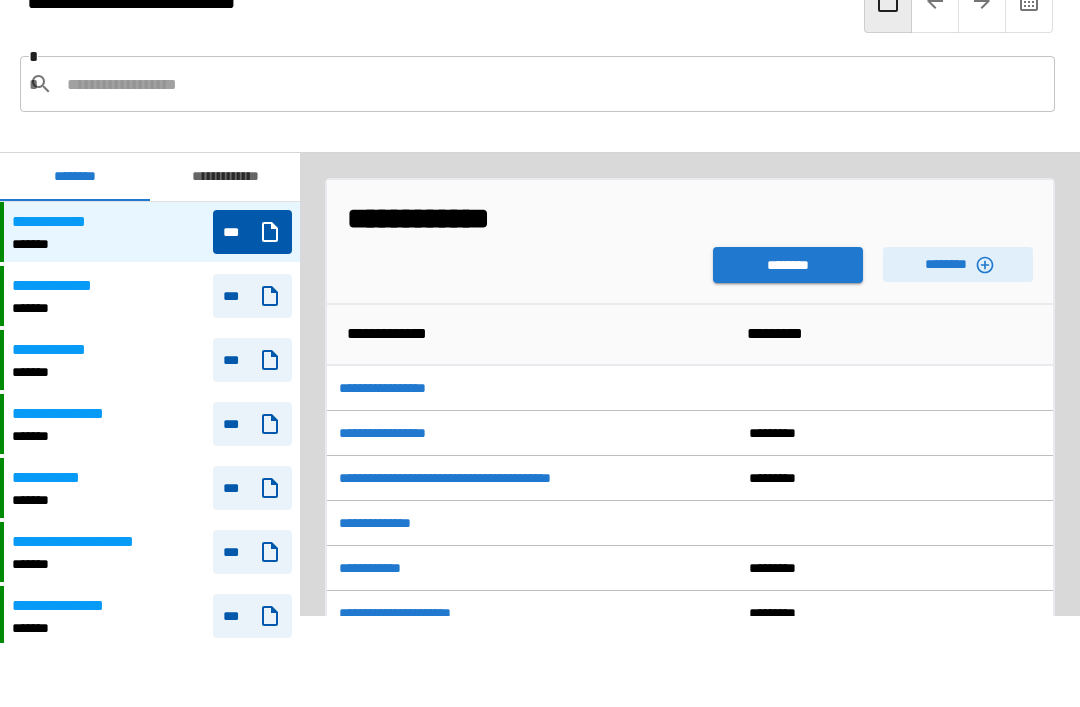 click on "********" at bounding box center [788, 265] 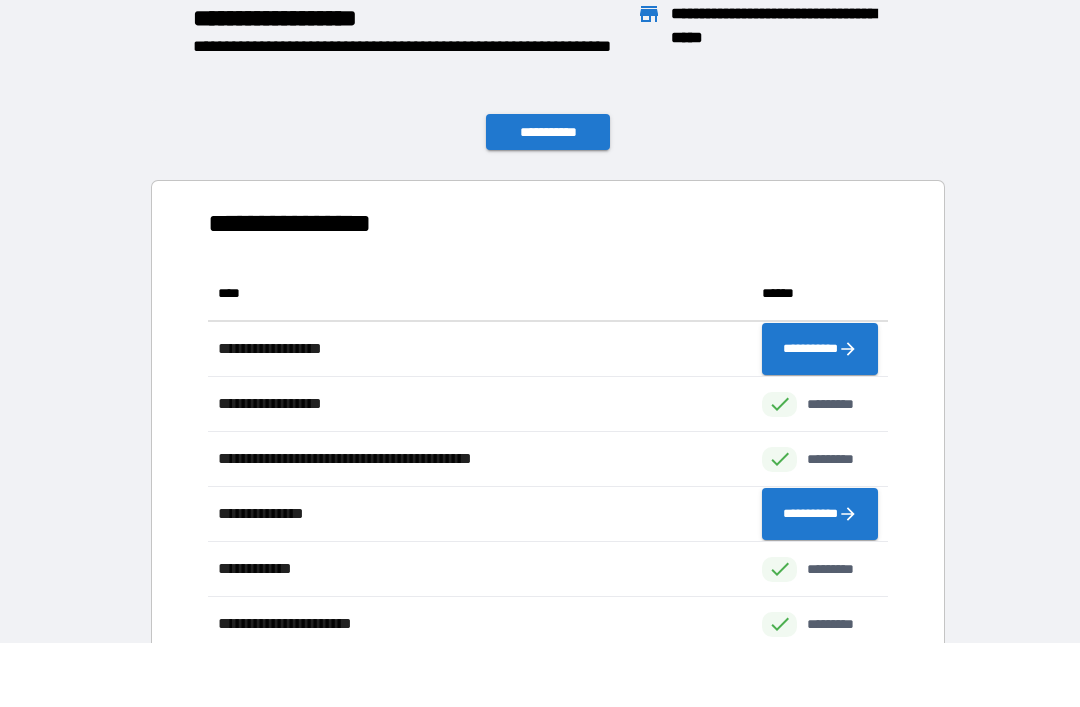 scroll, scrollTop: 386, scrollLeft: 680, axis: both 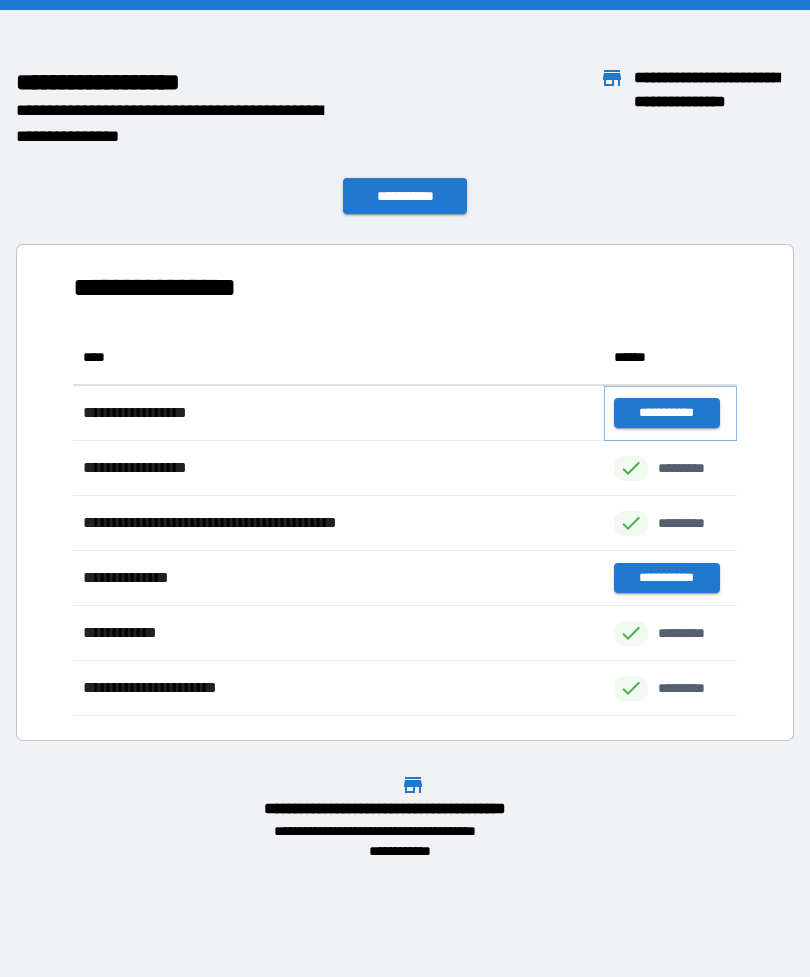 click on "**********" at bounding box center (666, 413) 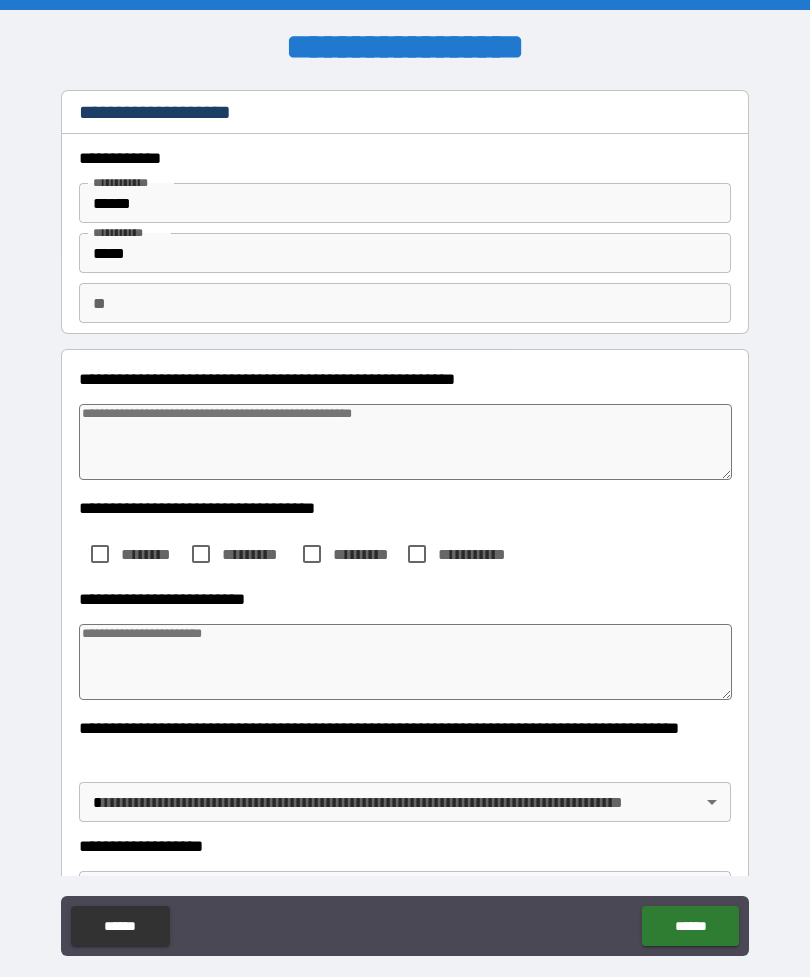 click on "*********" at bounding box center [256, 554] 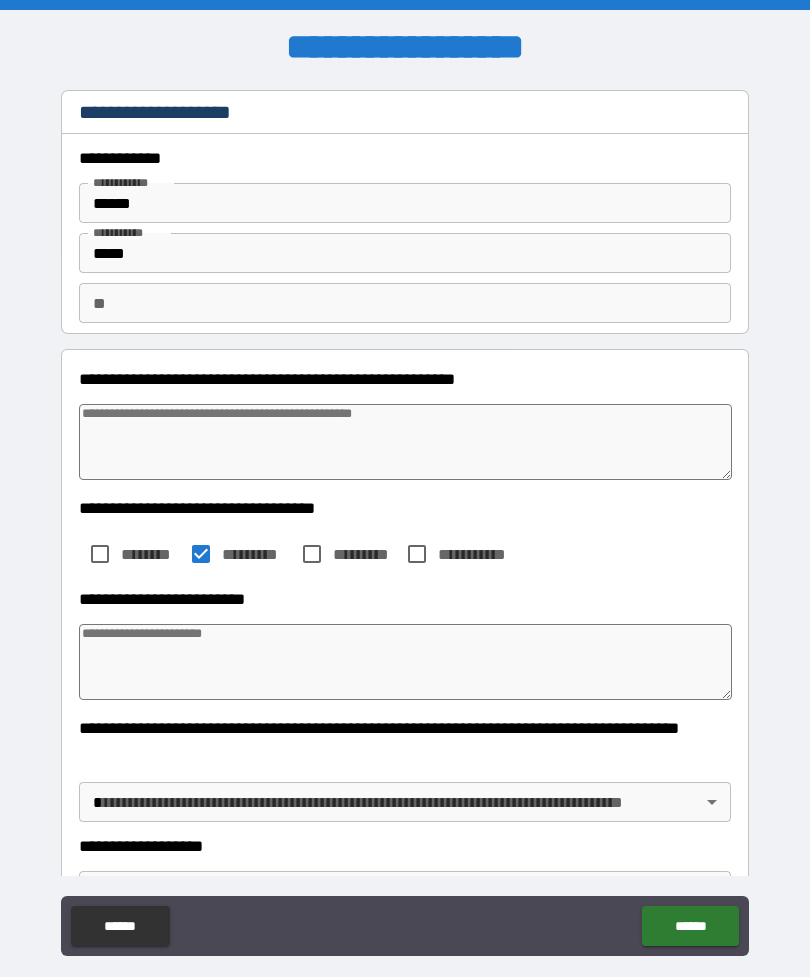 click at bounding box center [405, 662] 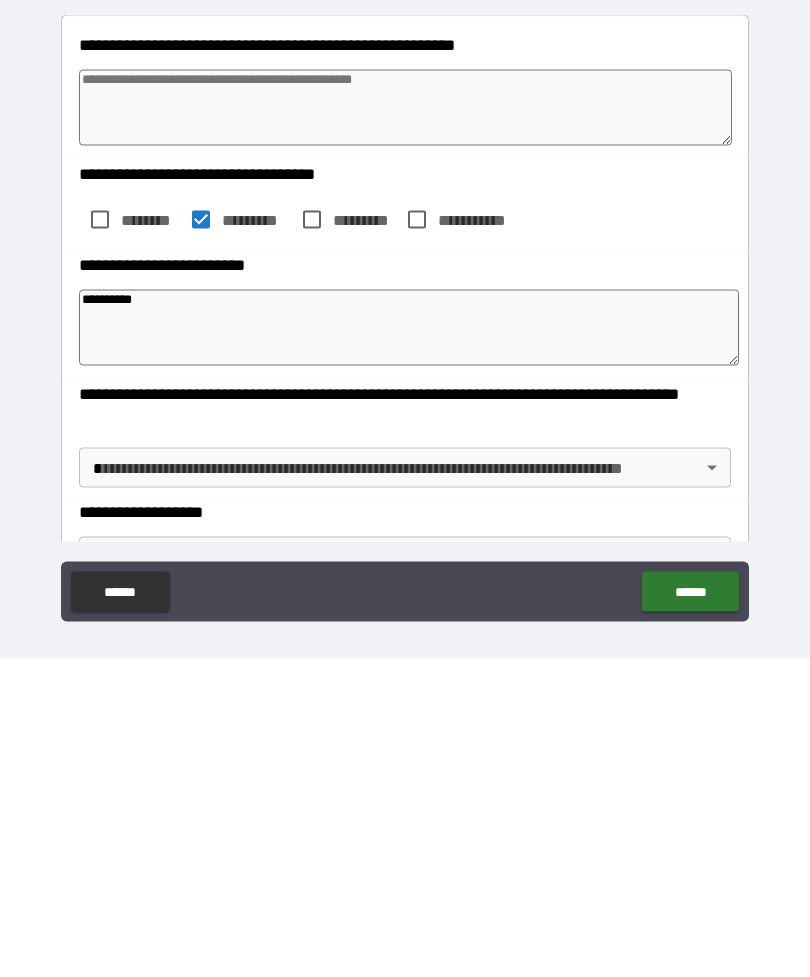 click on "**********" at bounding box center (405, 505) 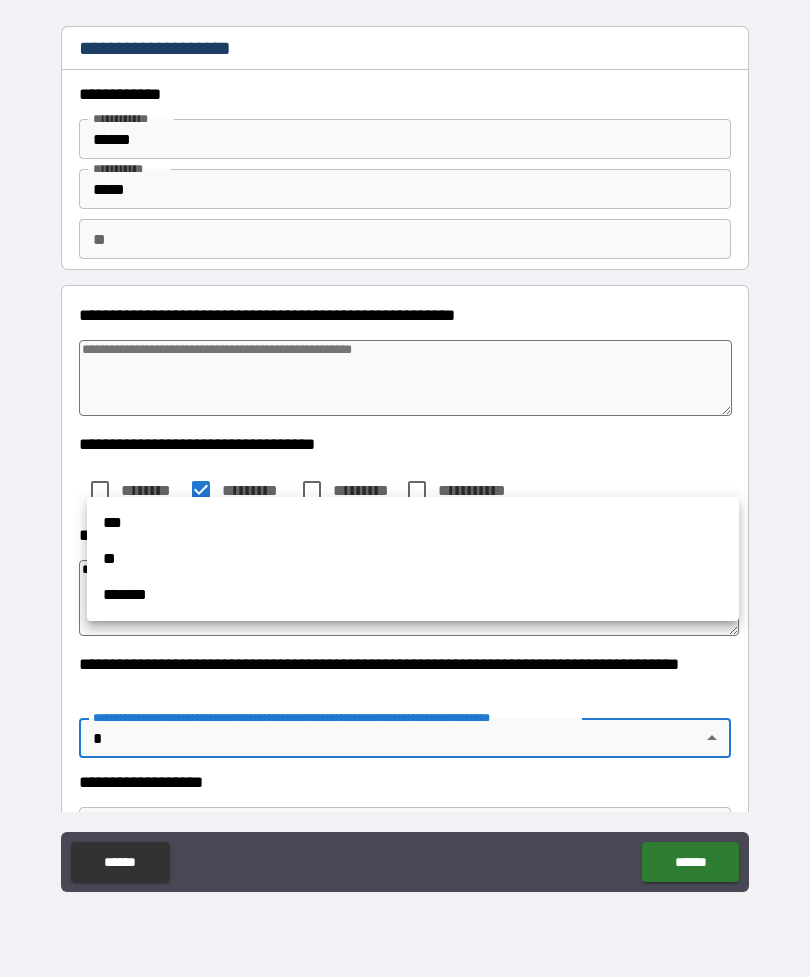 click at bounding box center (405, 488) 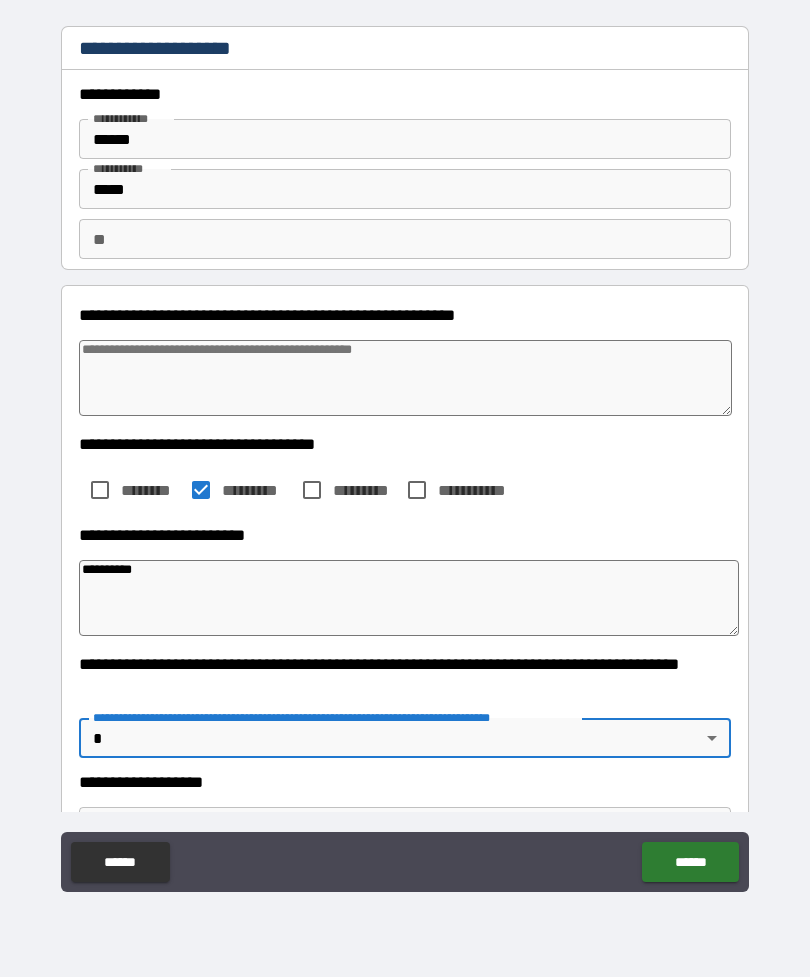click on "**********" at bounding box center (405, 456) 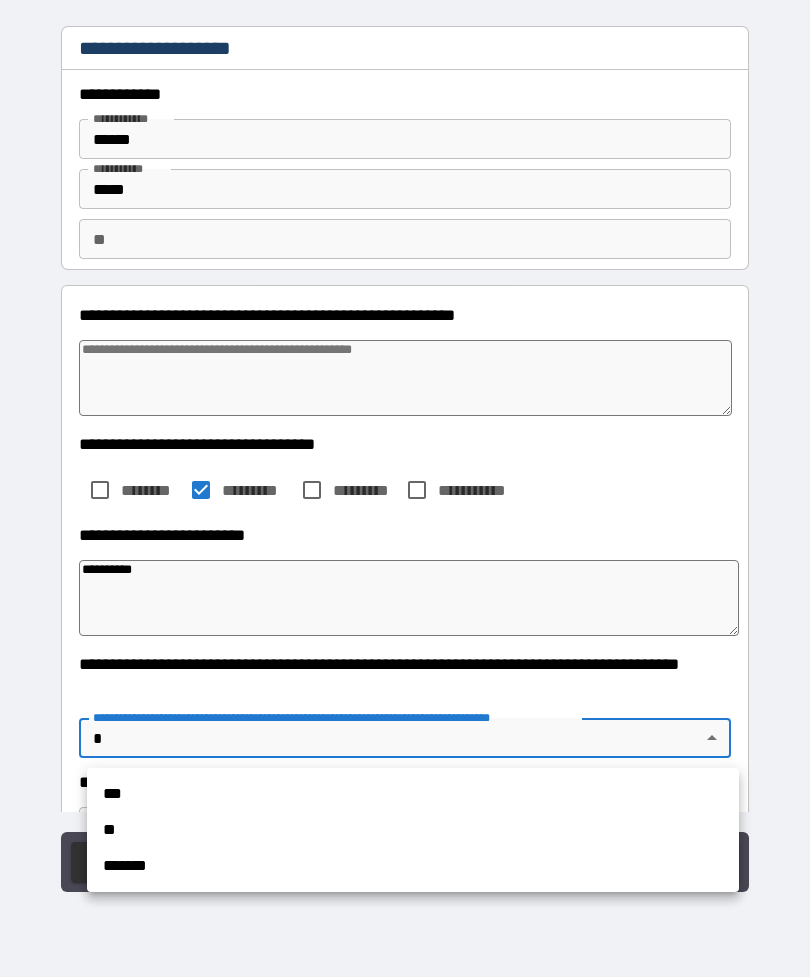 click on "**" at bounding box center (413, 830) 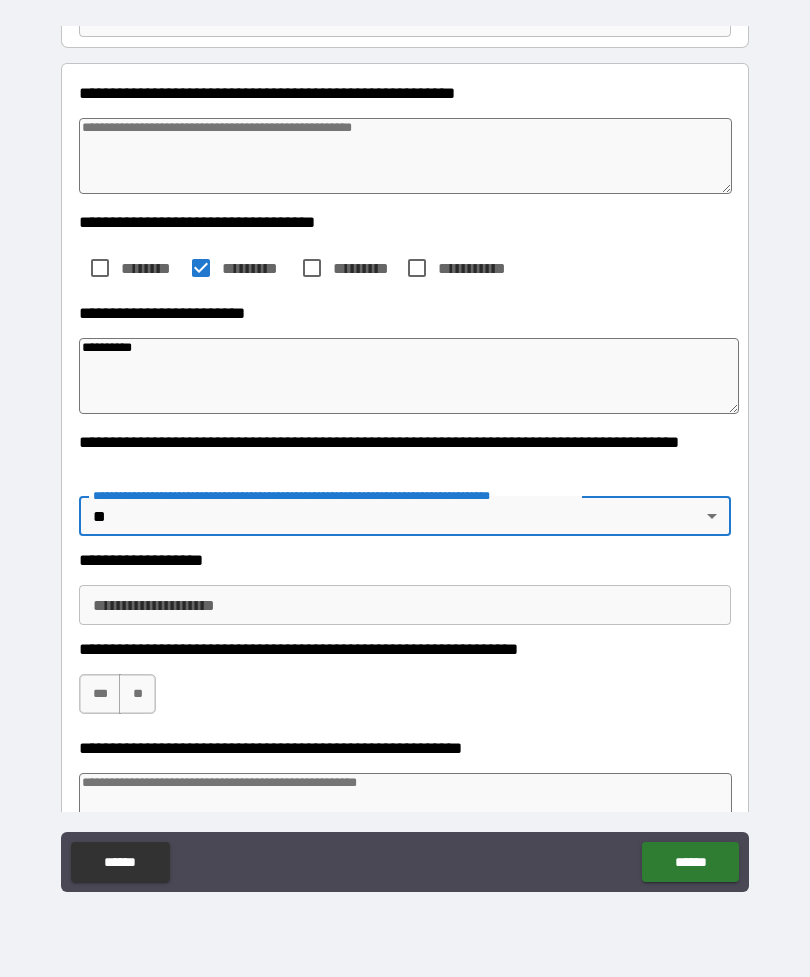 scroll, scrollTop: 223, scrollLeft: 0, axis: vertical 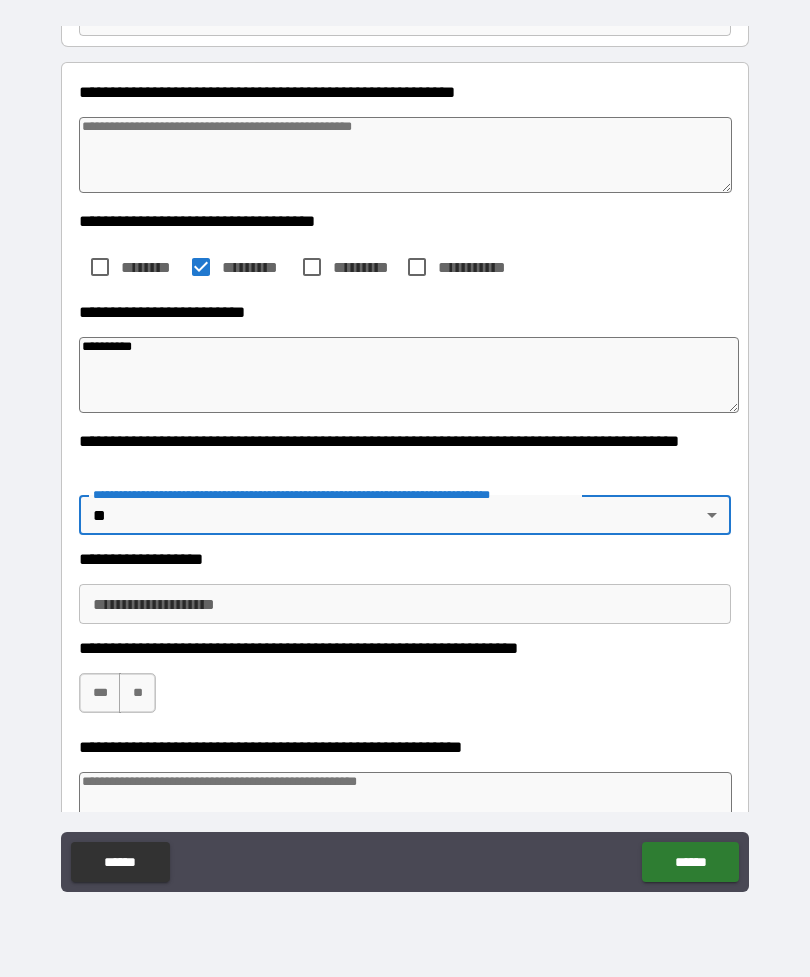 click on "**********" at bounding box center [405, 604] 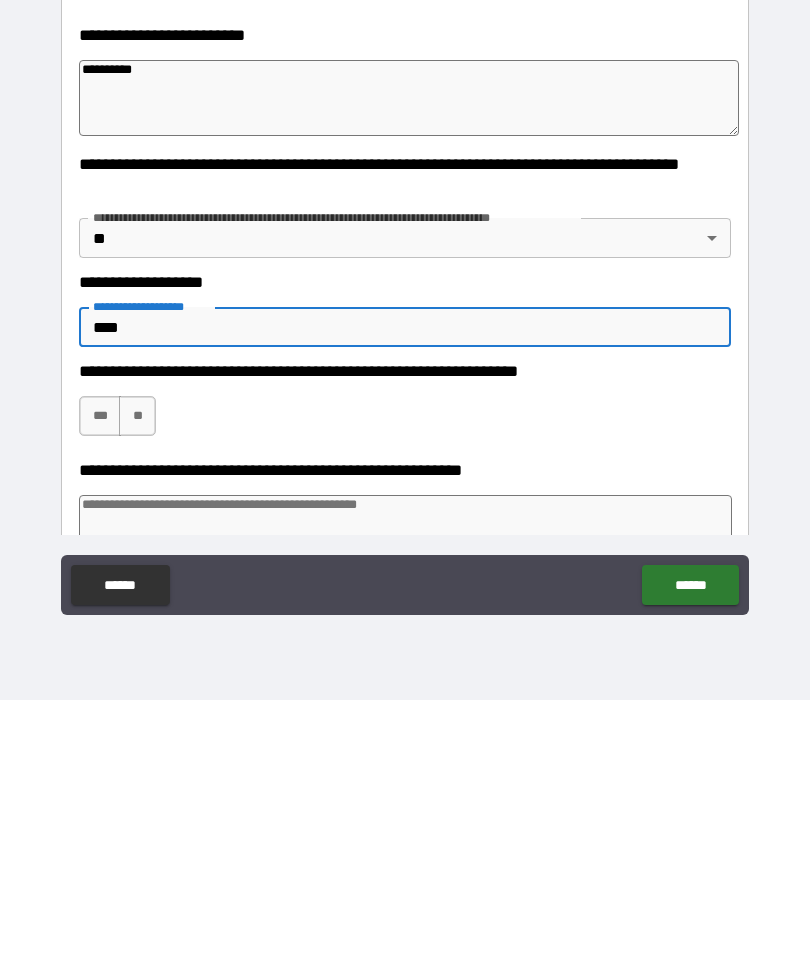 click on "***" at bounding box center (100, 693) 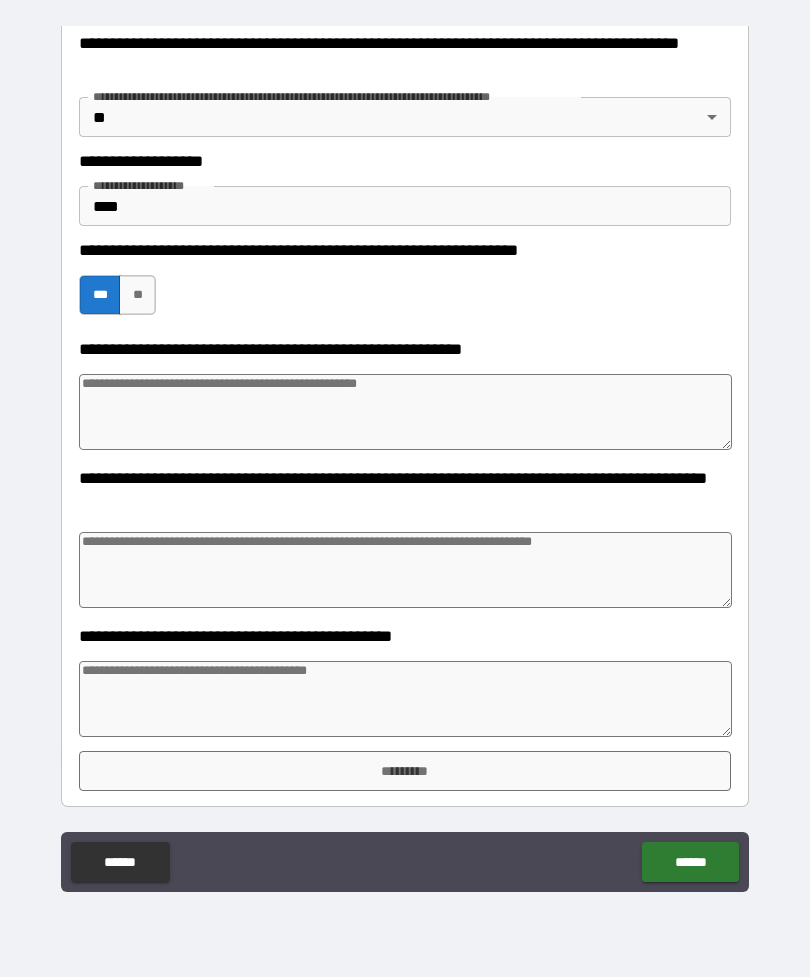 scroll, scrollTop: 621, scrollLeft: 0, axis: vertical 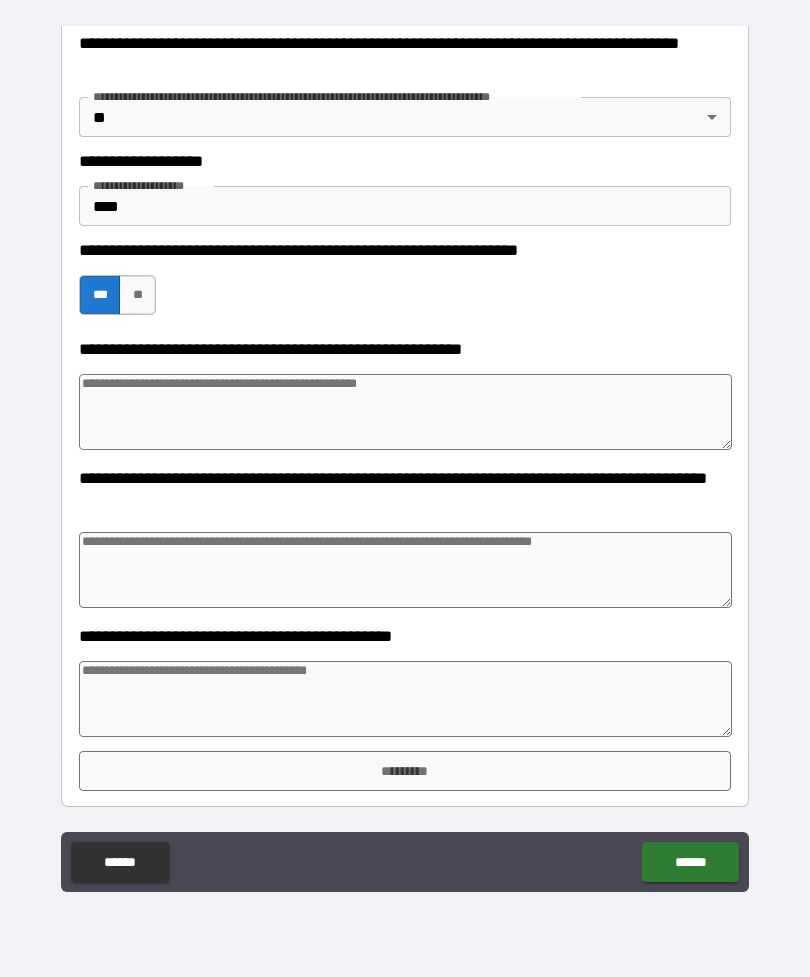 click at bounding box center (405, 699) 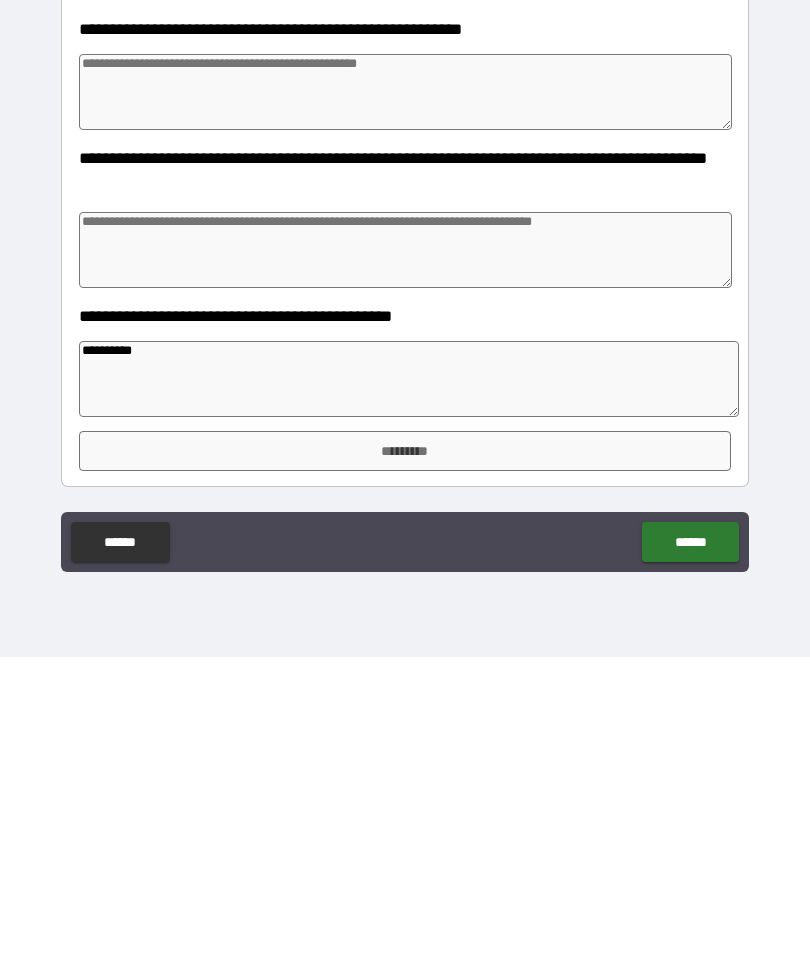 click on "*********" at bounding box center (405, 771) 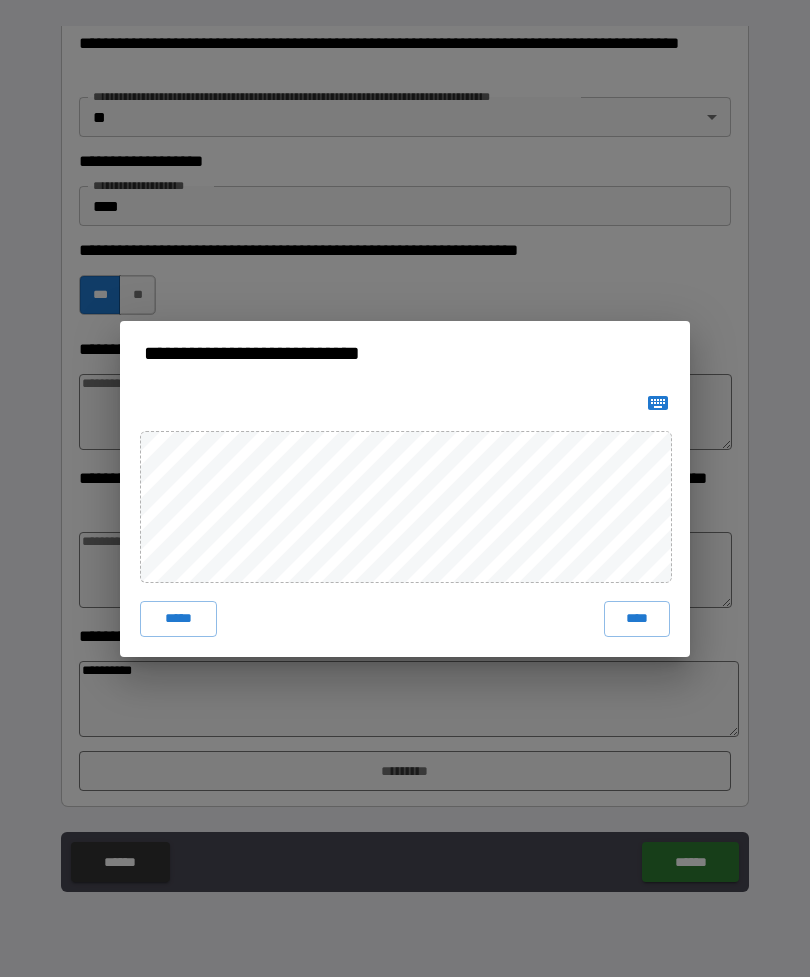 click on "****" at bounding box center (637, 619) 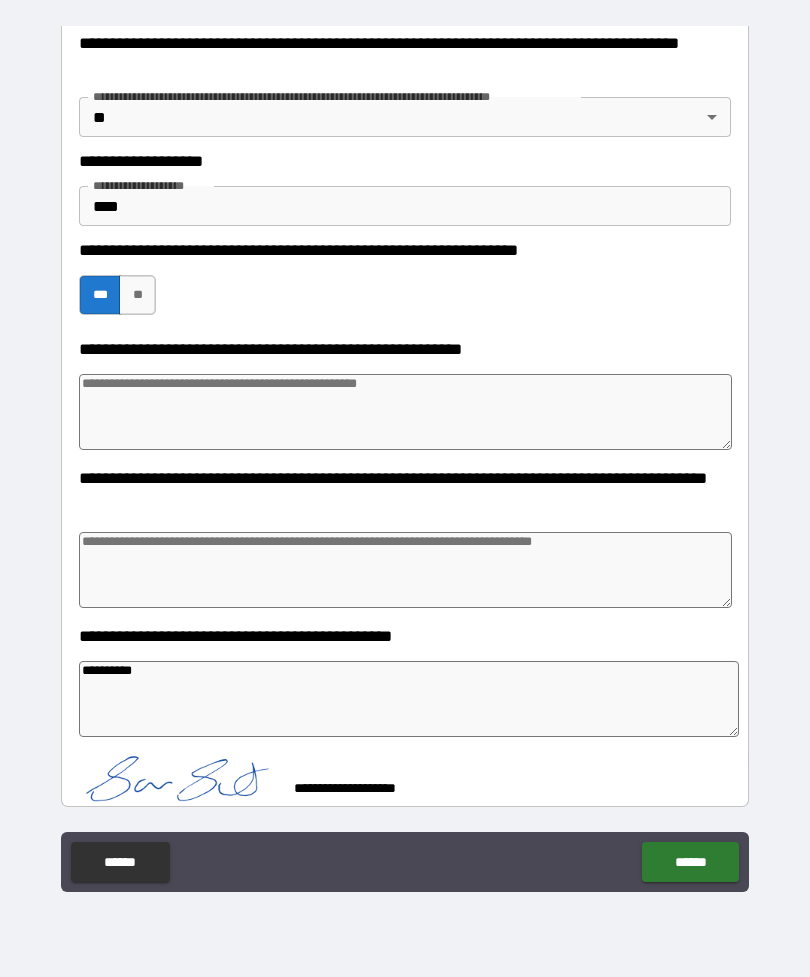scroll, scrollTop: 611, scrollLeft: 0, axis: vertical 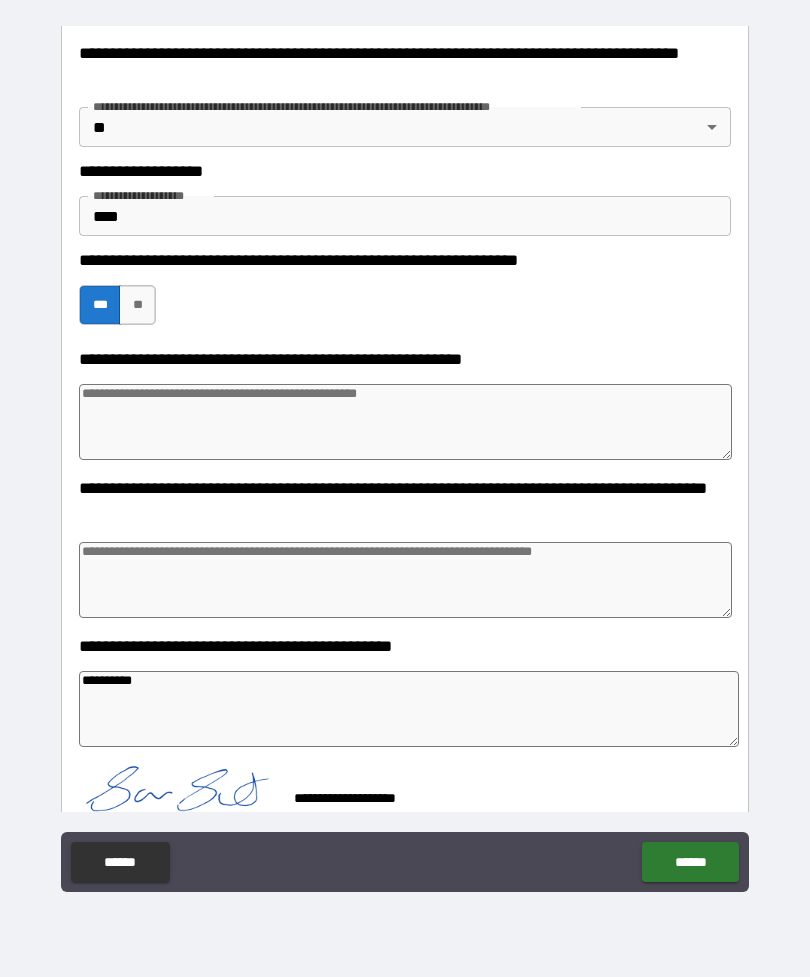click on "******" at bounding box center [690, 862] 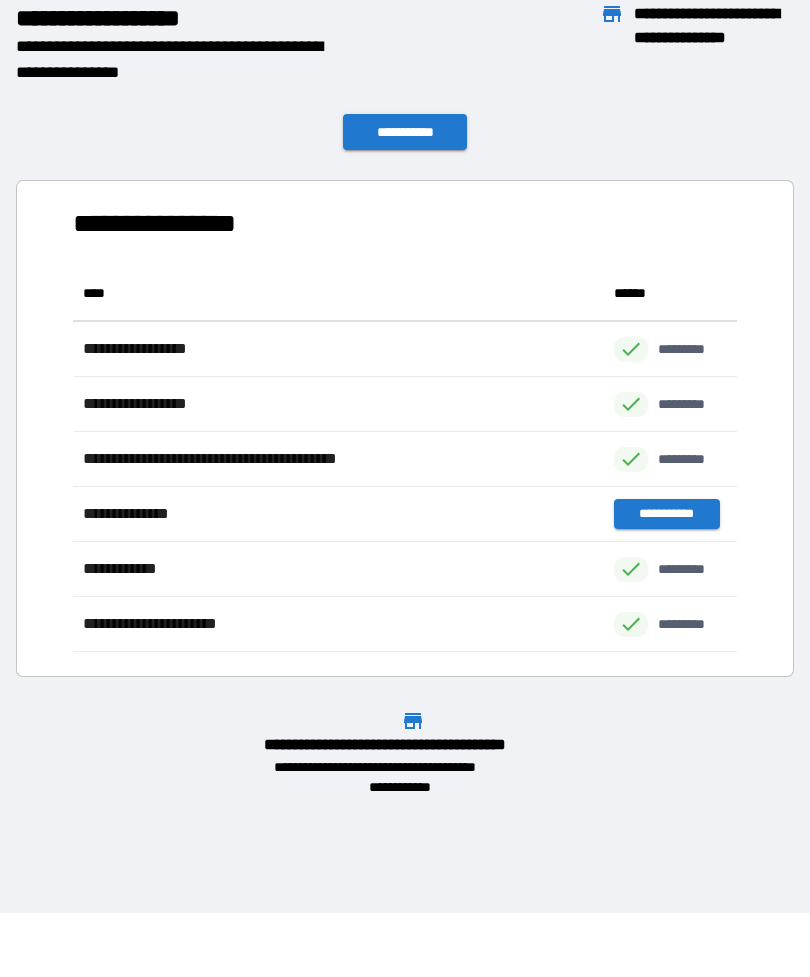 scroll, scrollTop: 386, scrollLeft: 664, axis: both 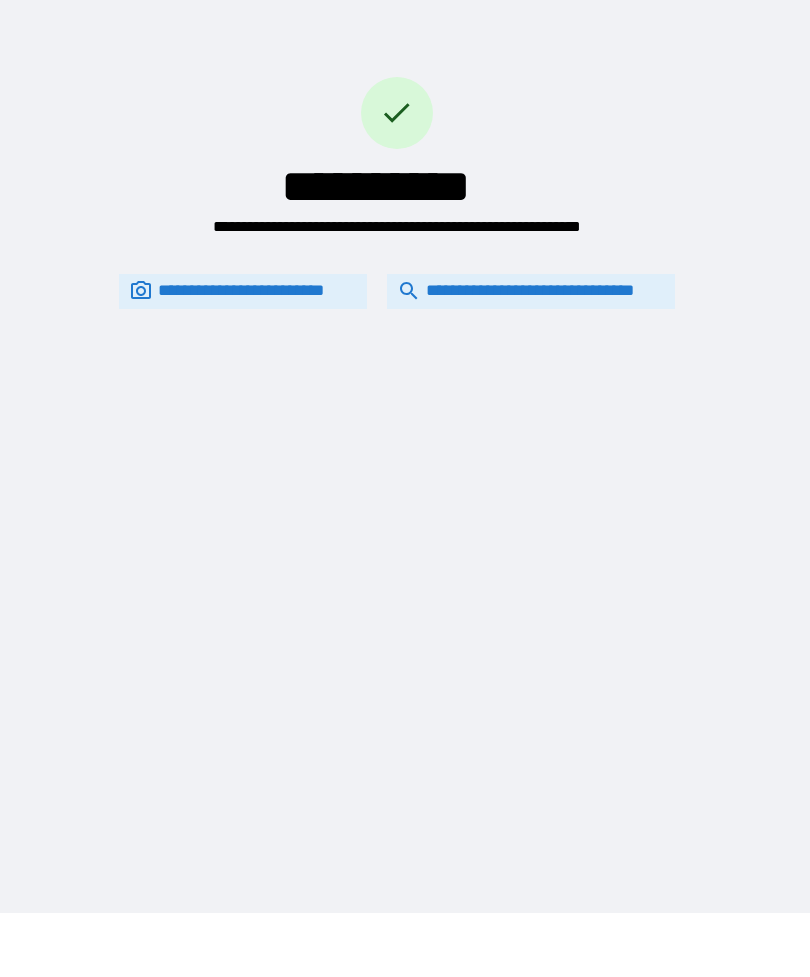 click on "**********" at bounding box center [531, 291] 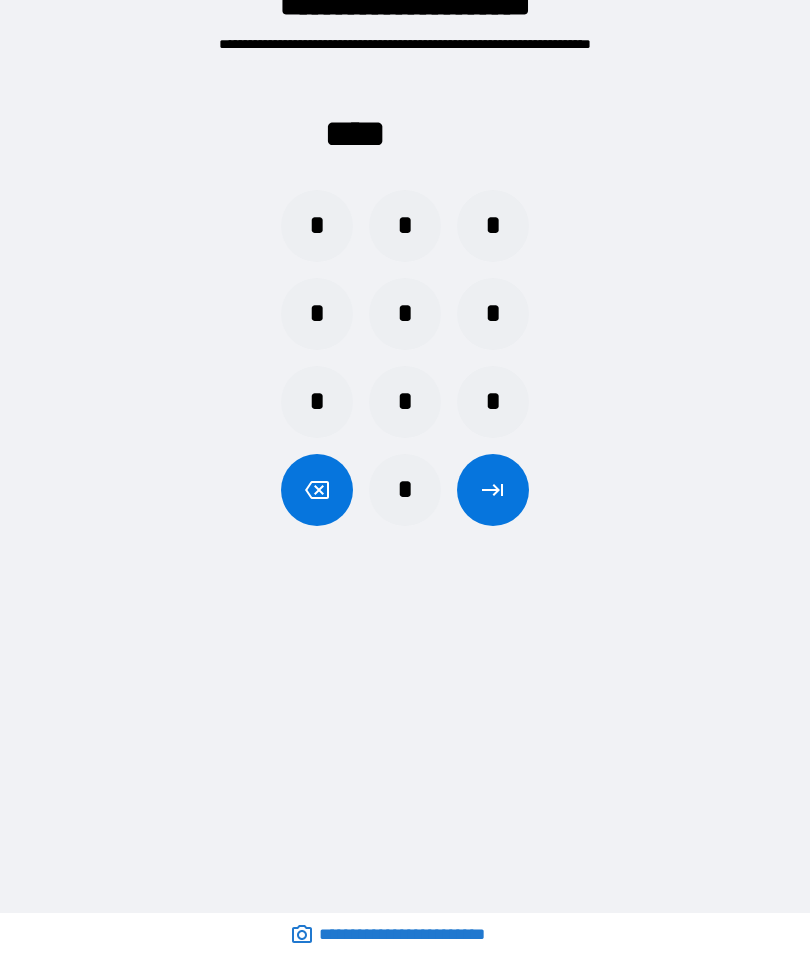 click on "*" at bounding box center (405, 490) 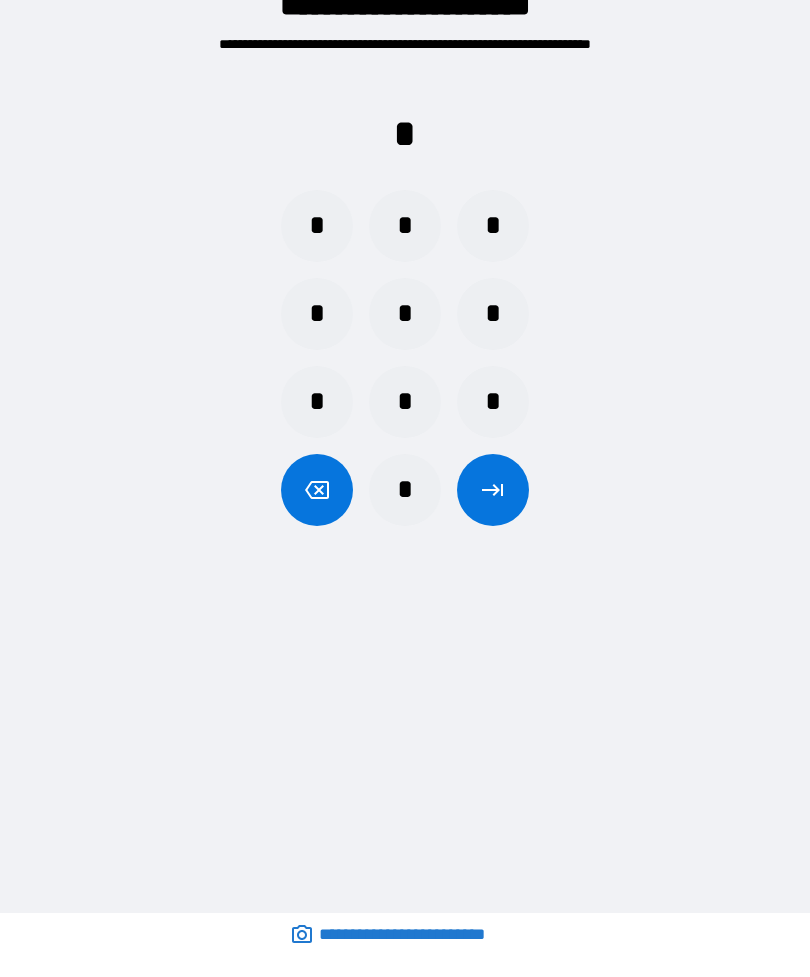 click on "*" at bounding box center (405, 402) 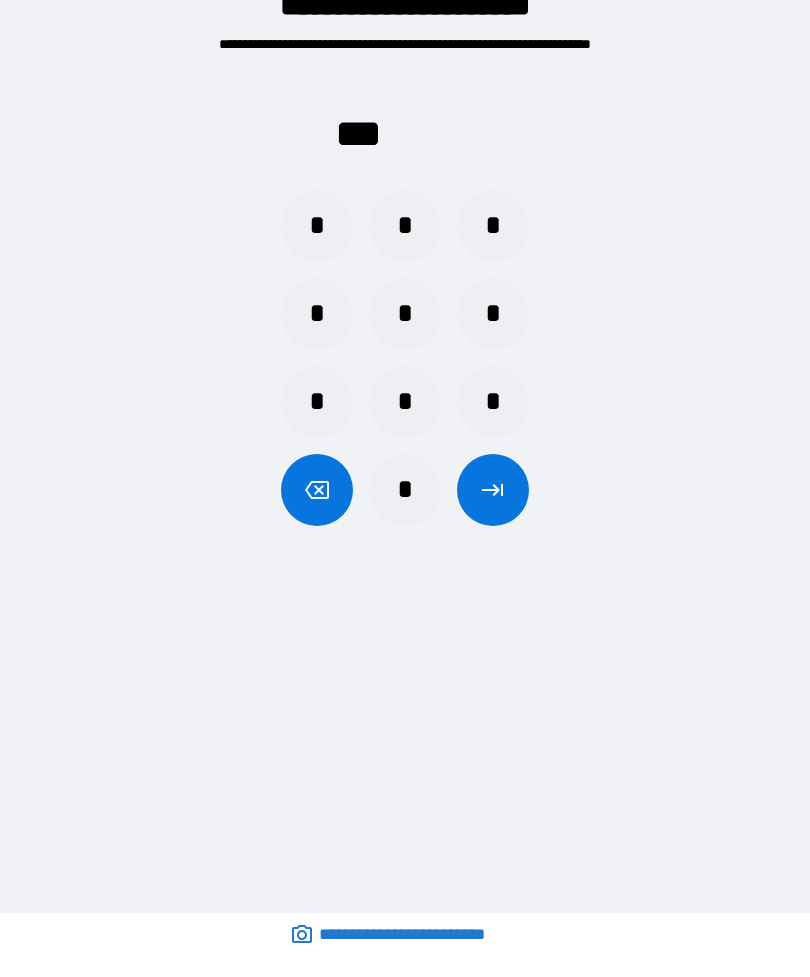 click on "* * *" at bounding box center (405, 226) 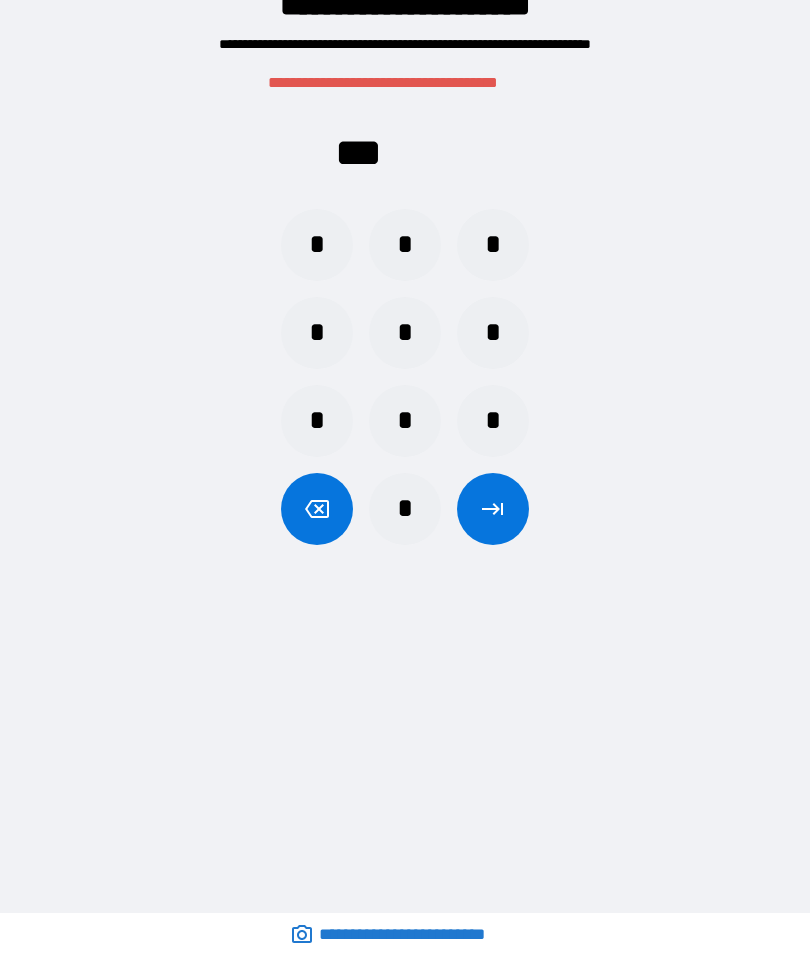 click on "*" at bounding box center [493, 245] 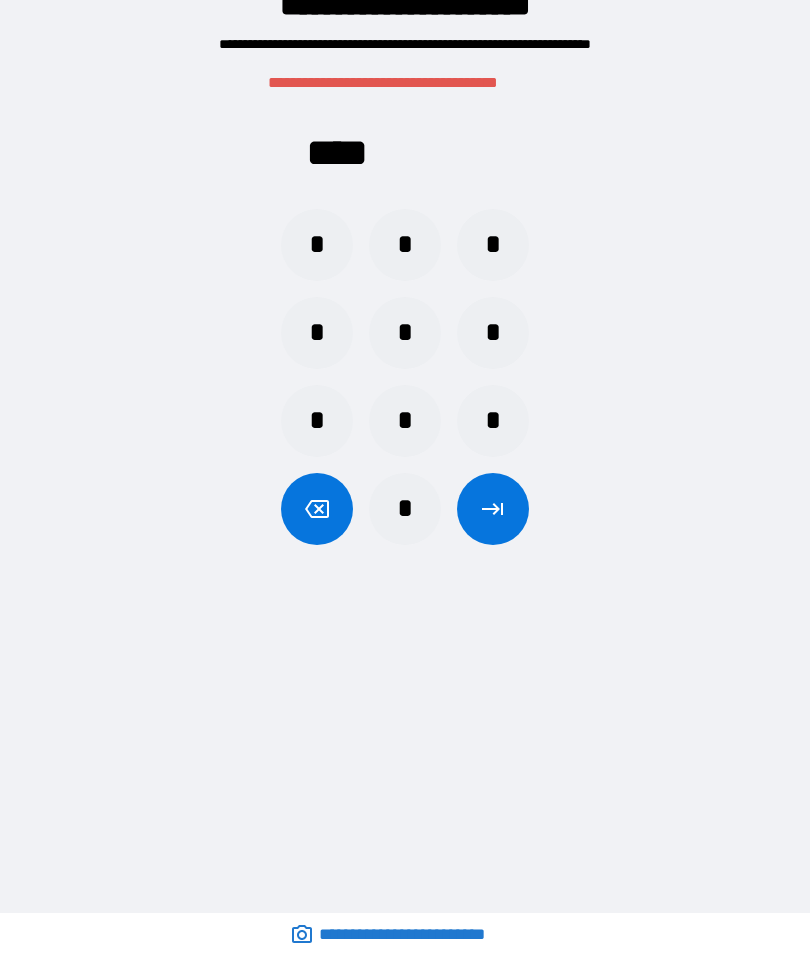click at bounding box center [493, 509] 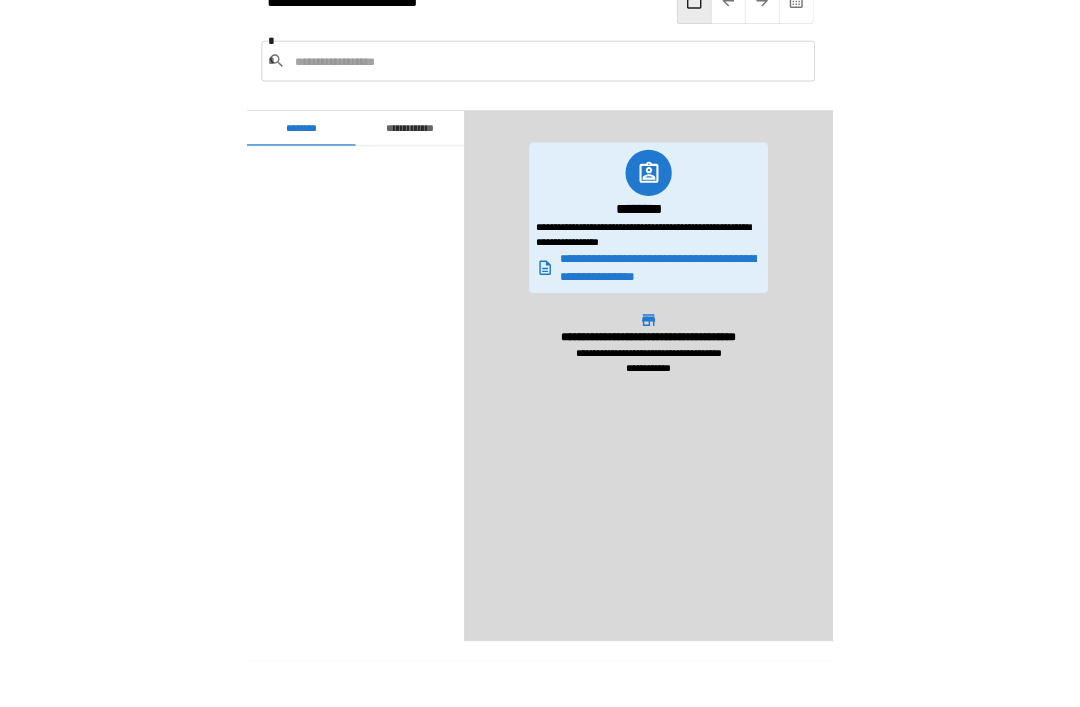 scroll, scrollTop: 1620, scrollLeft: 0, axis: vertical 